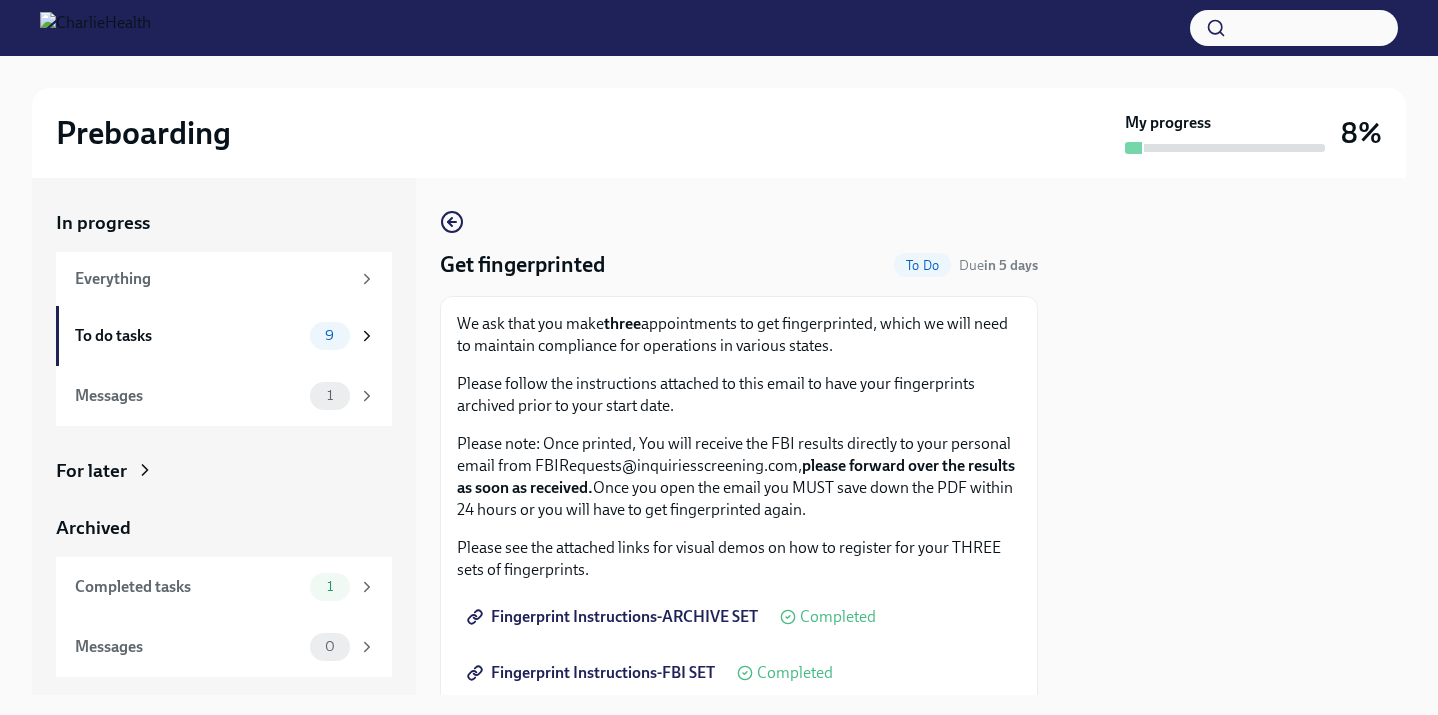 scroll, scrollTop: 0, scrollLeft: 0, axis: both 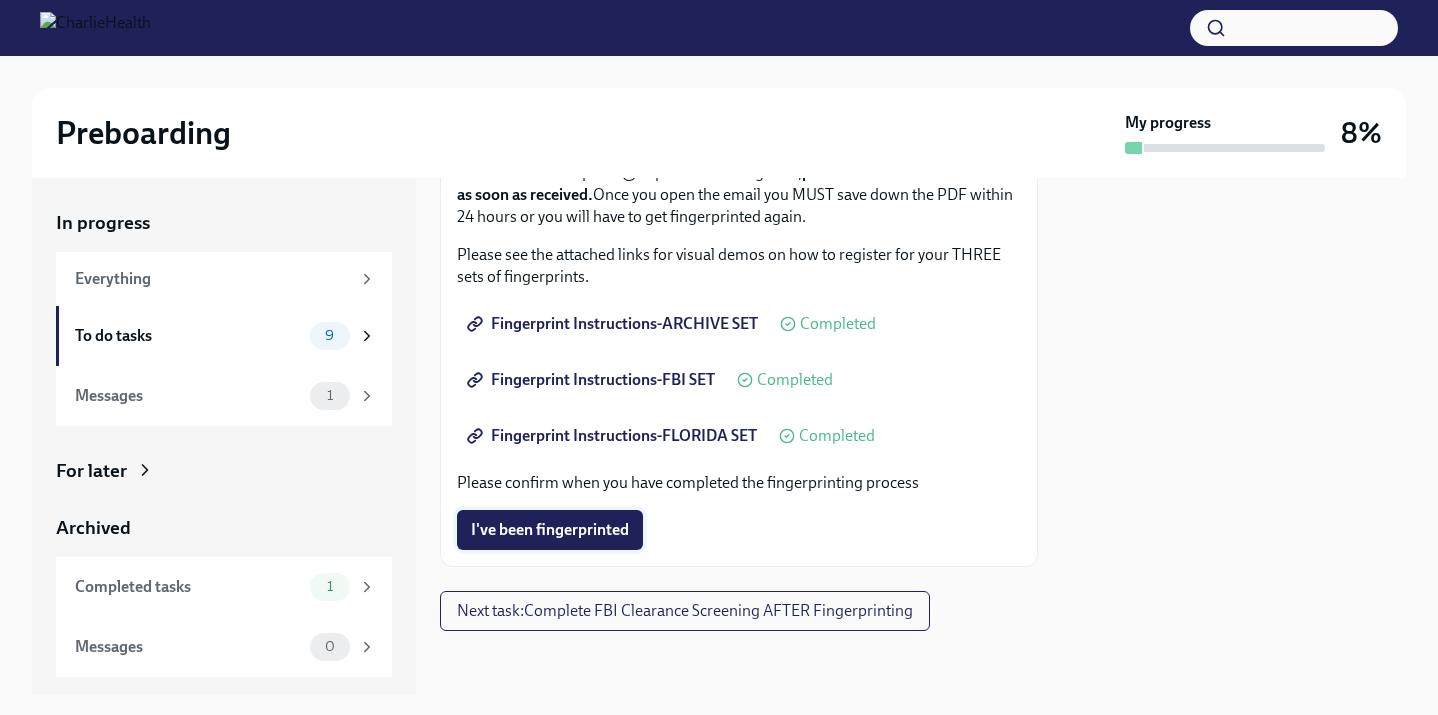 click on "I've been fingerprinted" at bounding box center [550, 530] 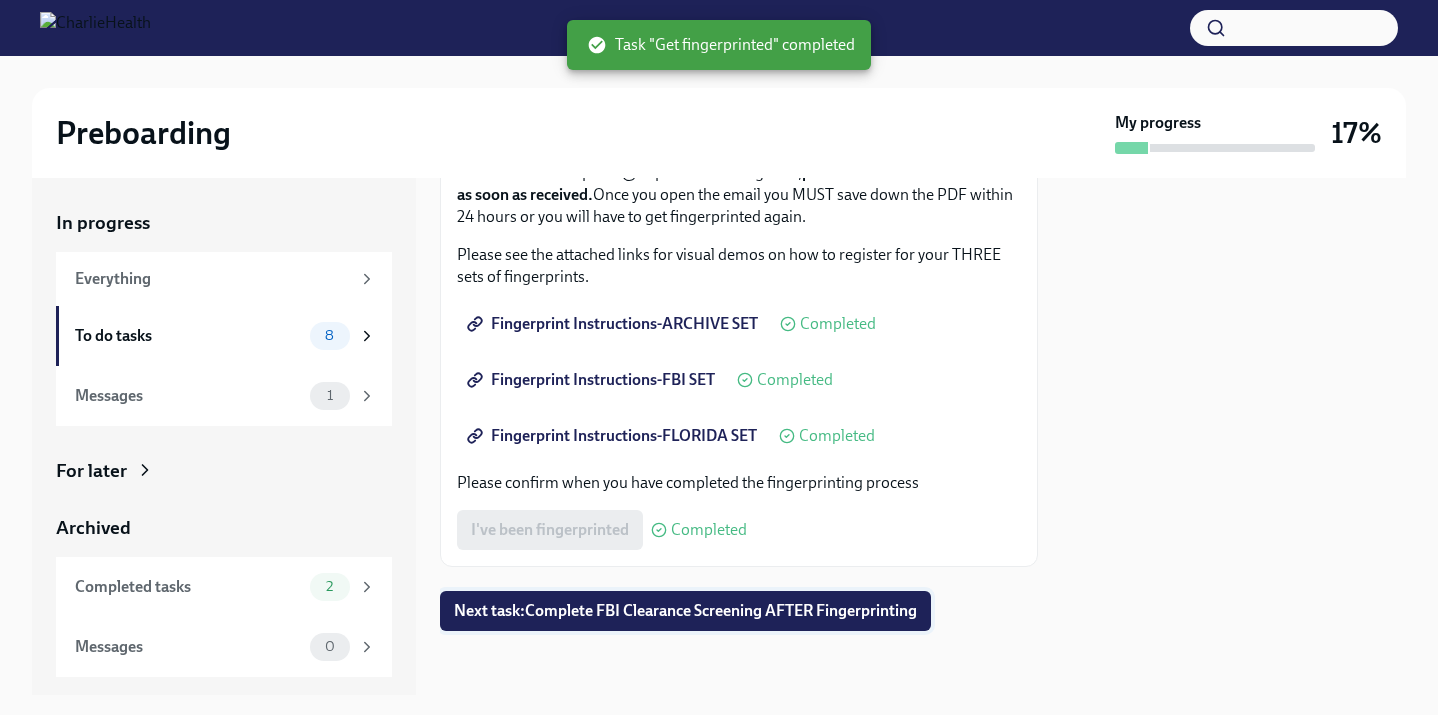 click on "Next task :  Complete FBI Clearance Screening AFTER Fingerprinting" at bounding box center (685, 611) 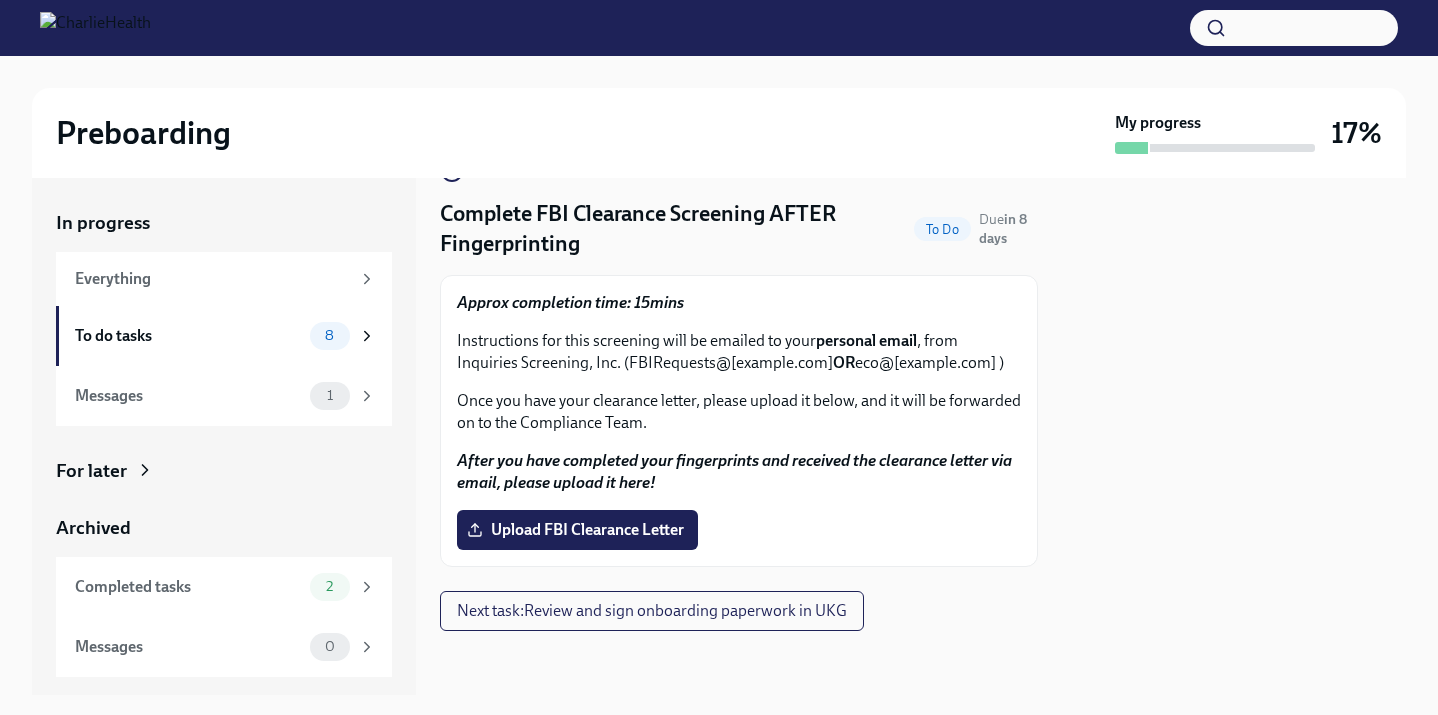 scroll, scrollTop: 60, scrollLeft: 0, axis: vertical 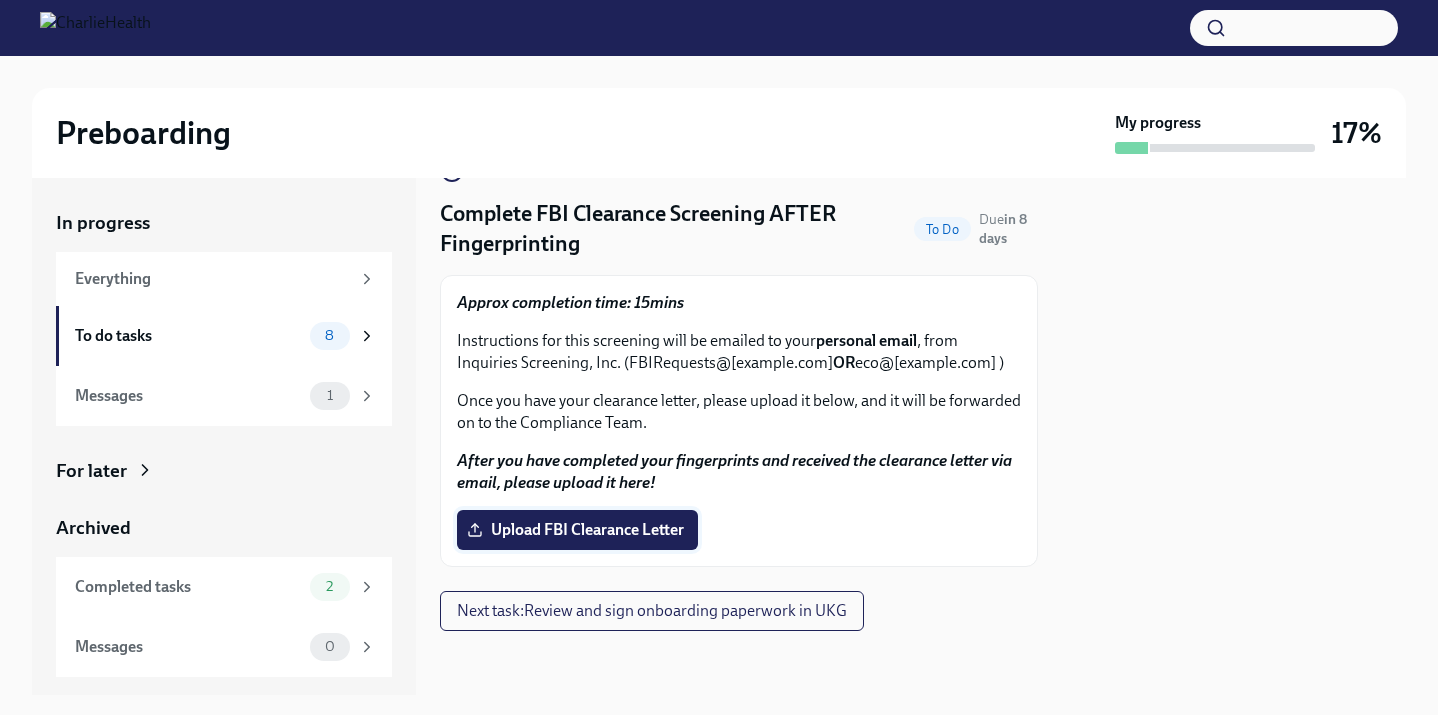 click on "Upload FBI Clearance Letter" at bounding box center (577, 530) 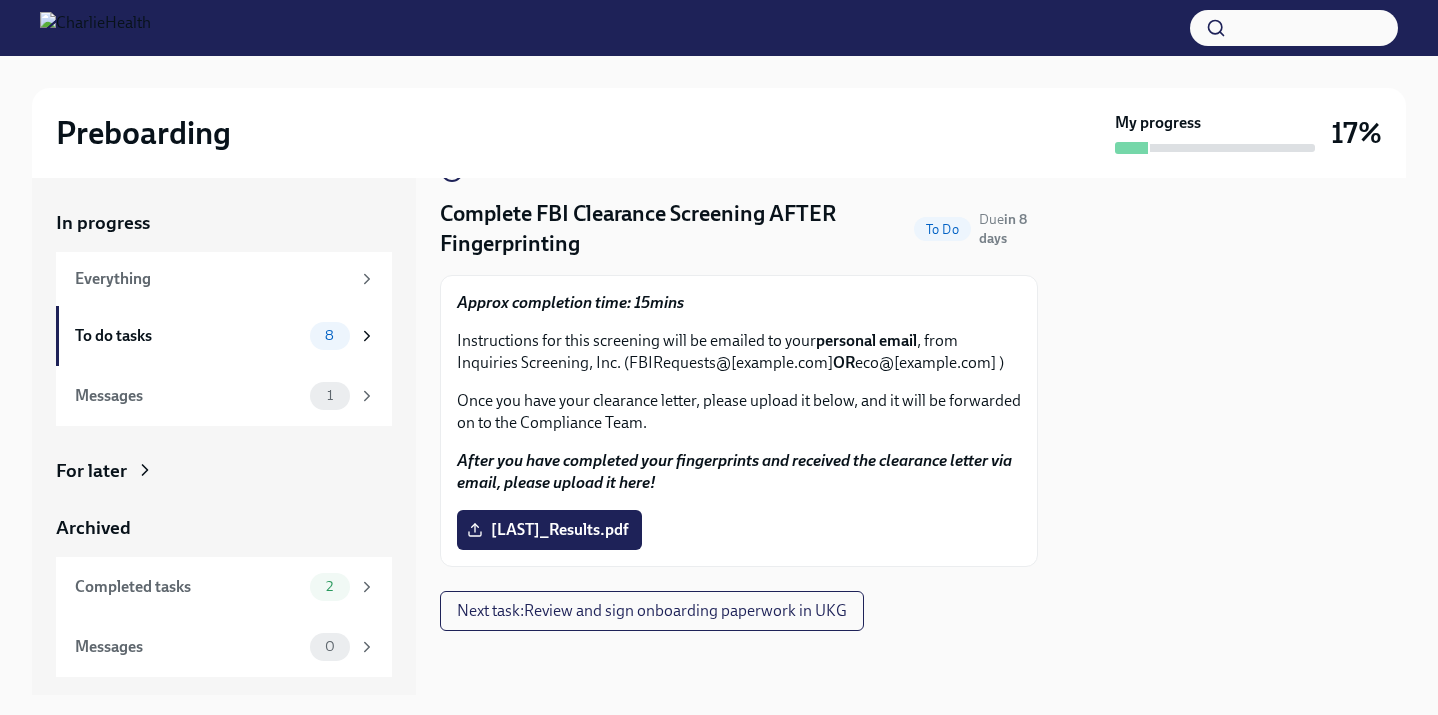 scroll, scrollTop: 60, scrollLeft: 0, axis: vertical 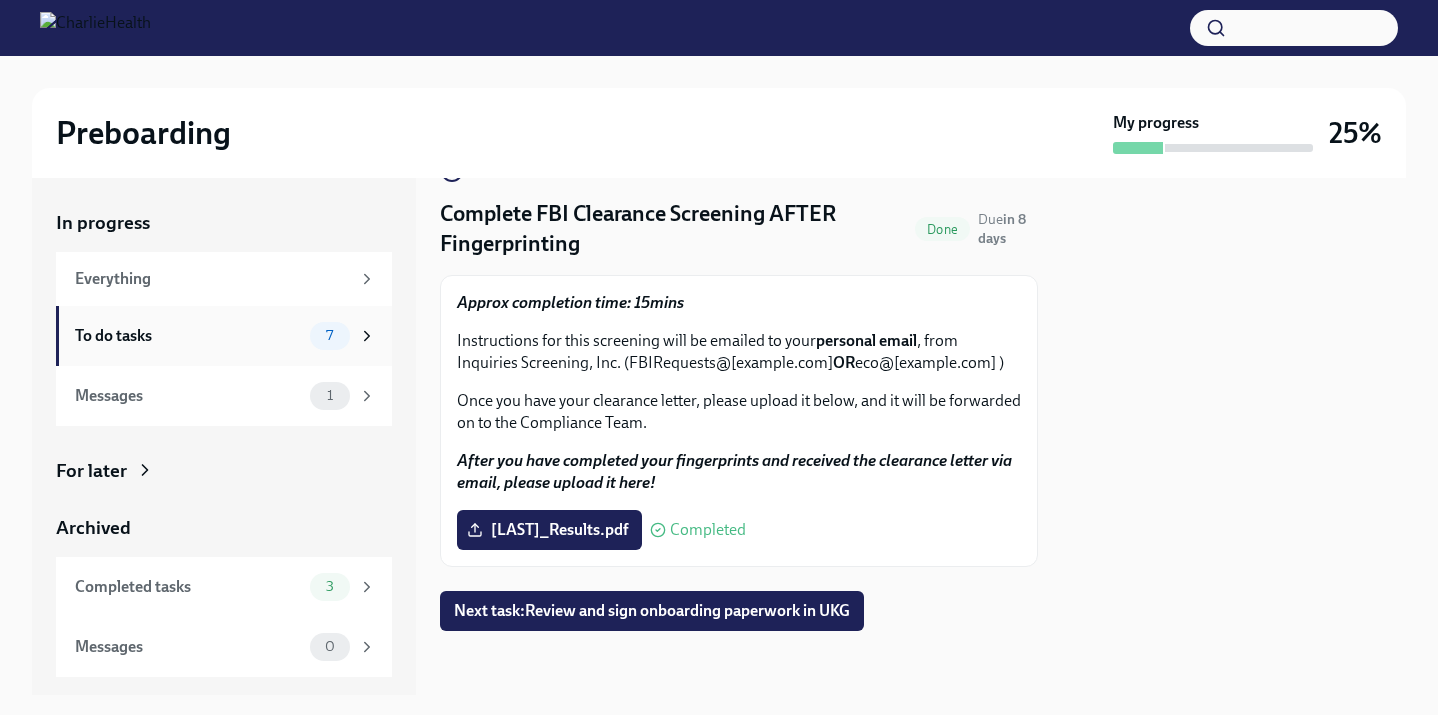 click on "To do tasks" at bounding box center [188, 336] 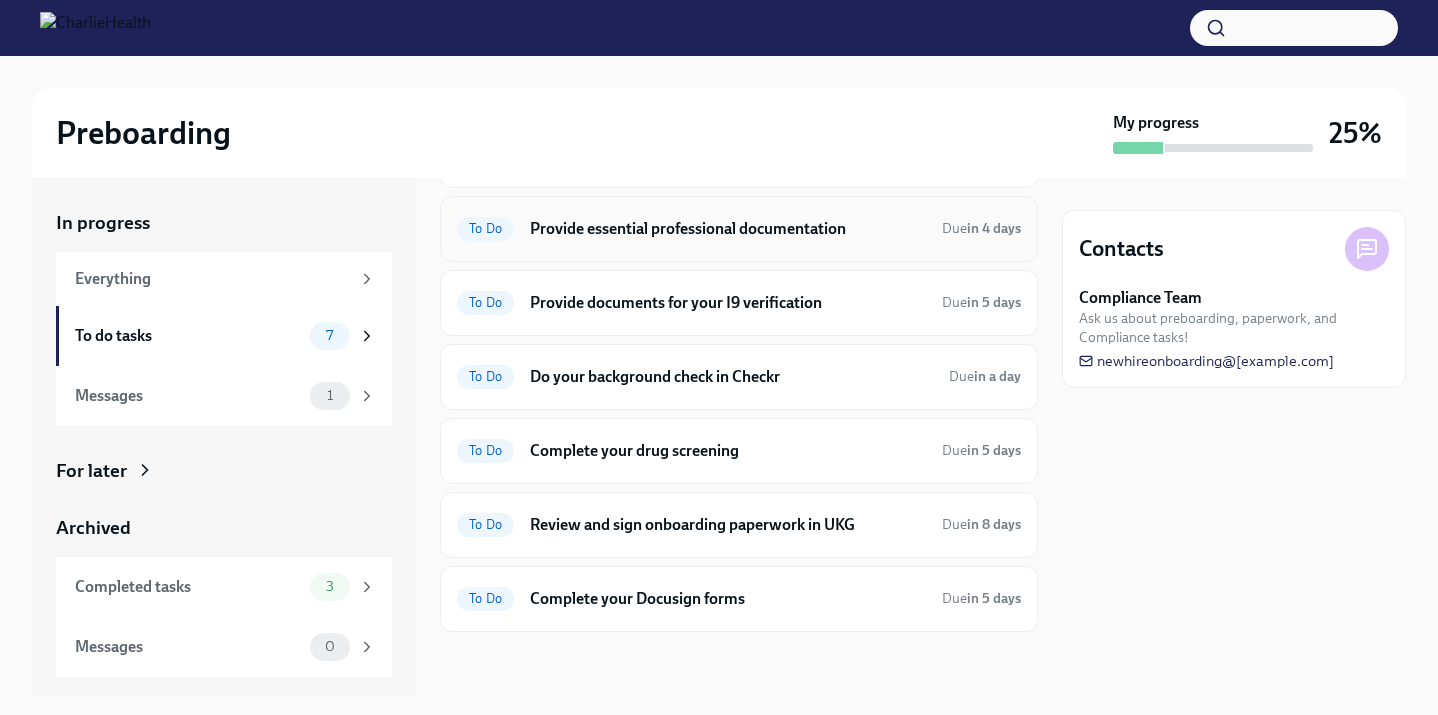scroll, scrollTop: 0, scrollLeft: 0, axis: both 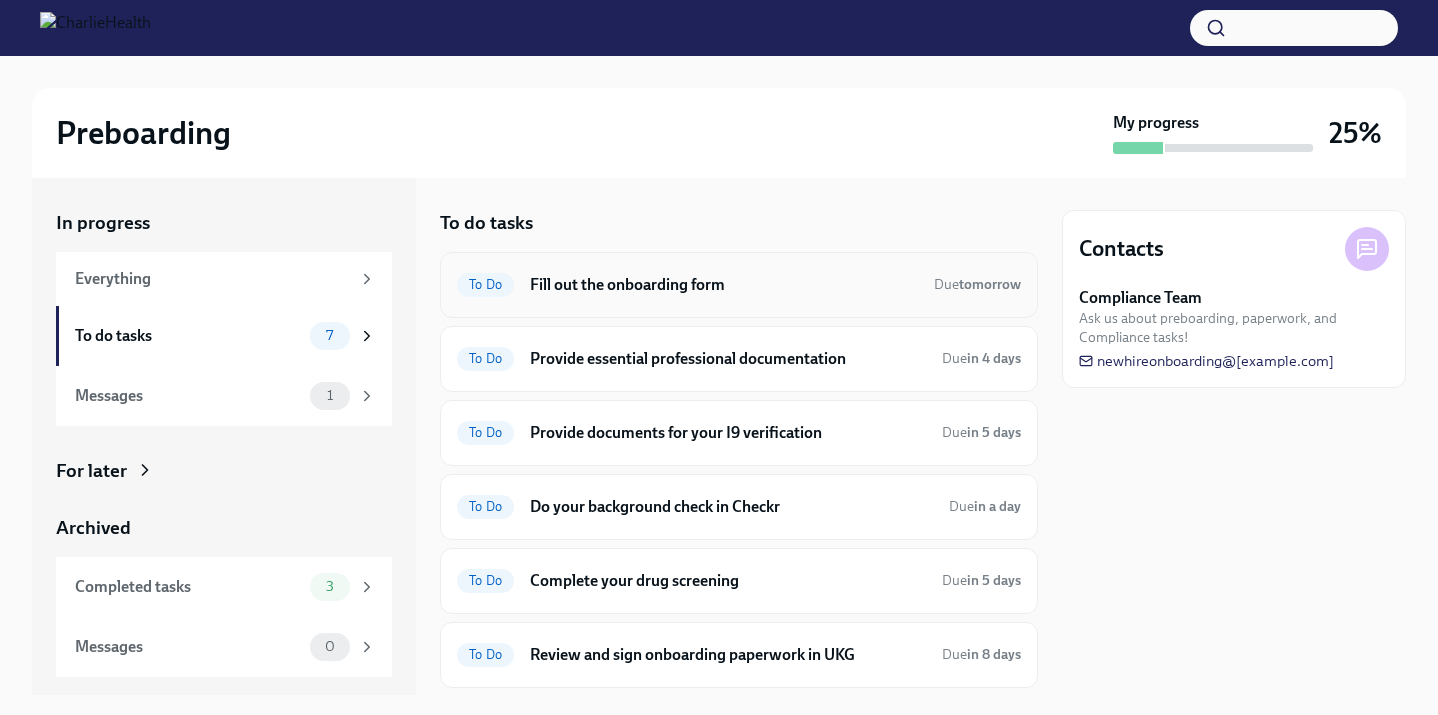click on "Task "Get fingerprinted" completed" at bounding box center (739, 285) 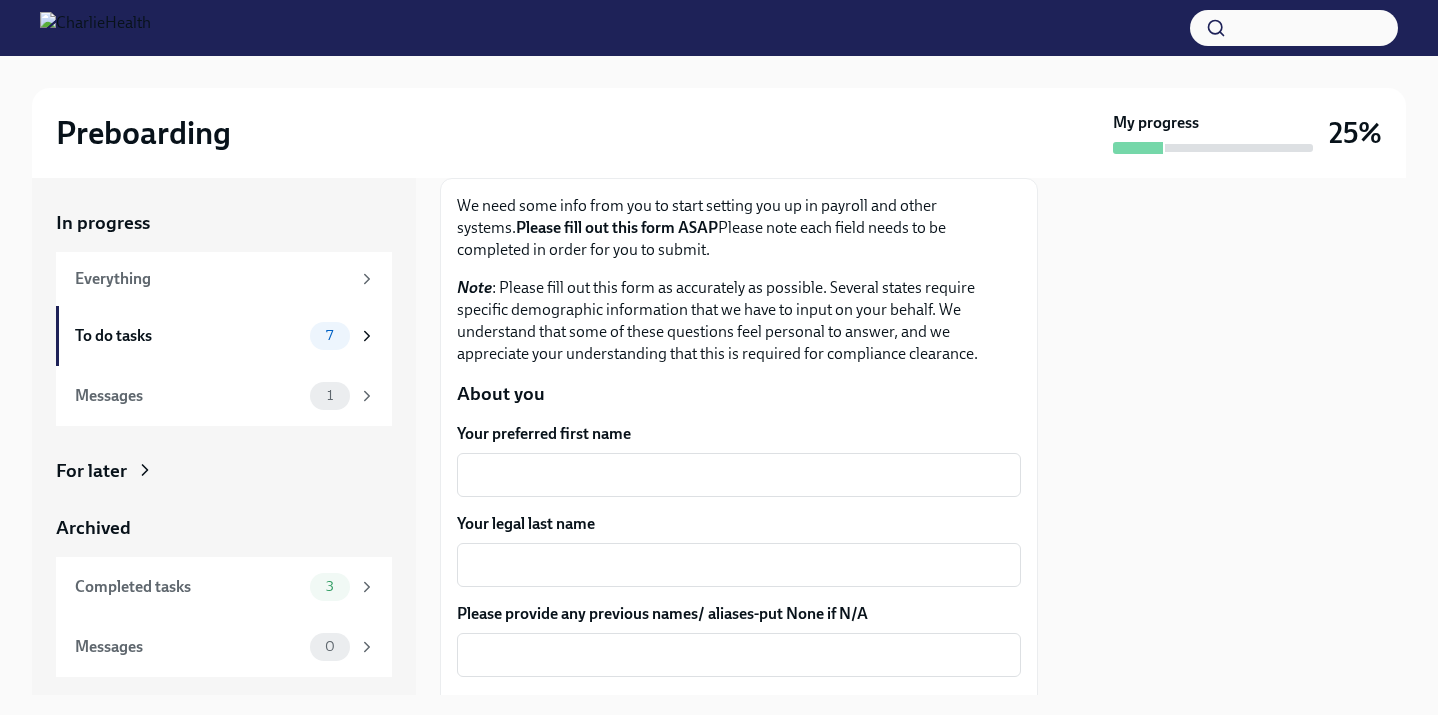 scroll, scrollTop: 123, scrollLeft: 0, axis: vertical 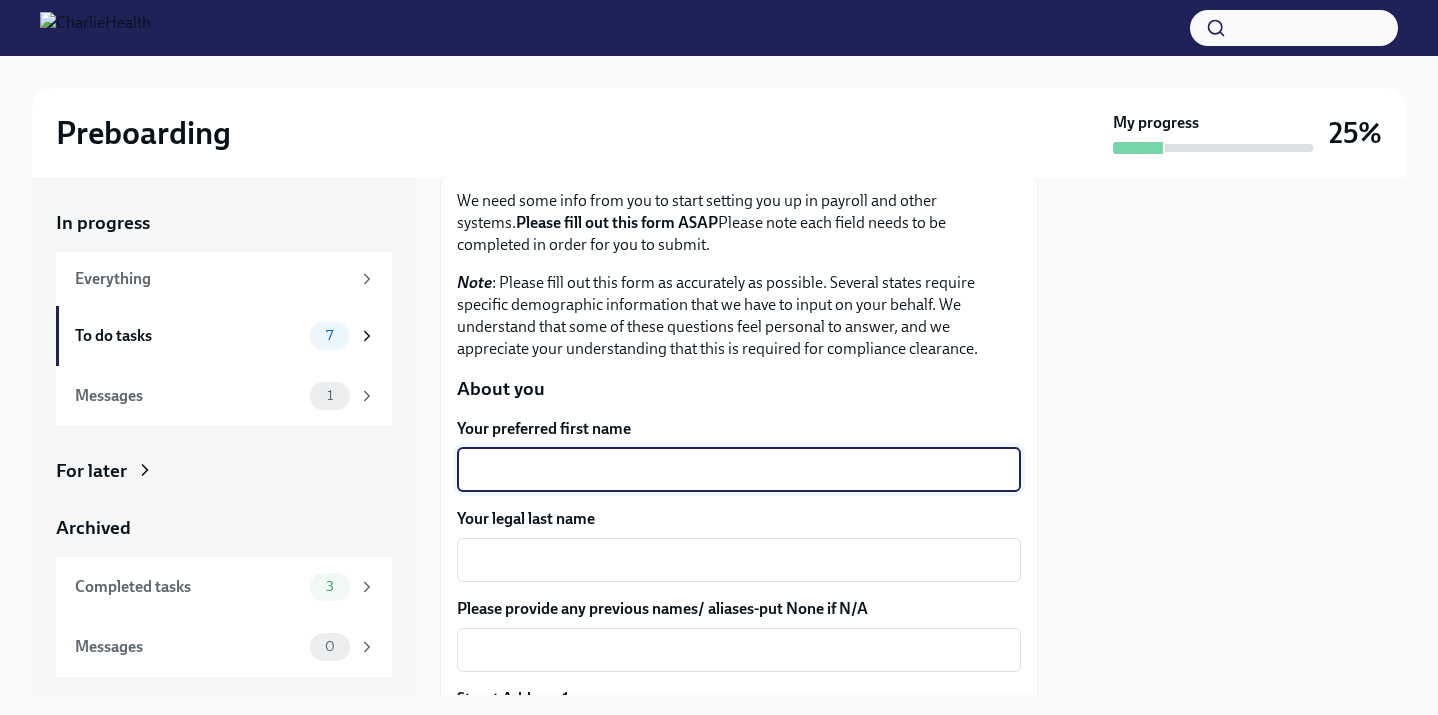 click on "Your preferred first name" at bounding box center (739, 470) 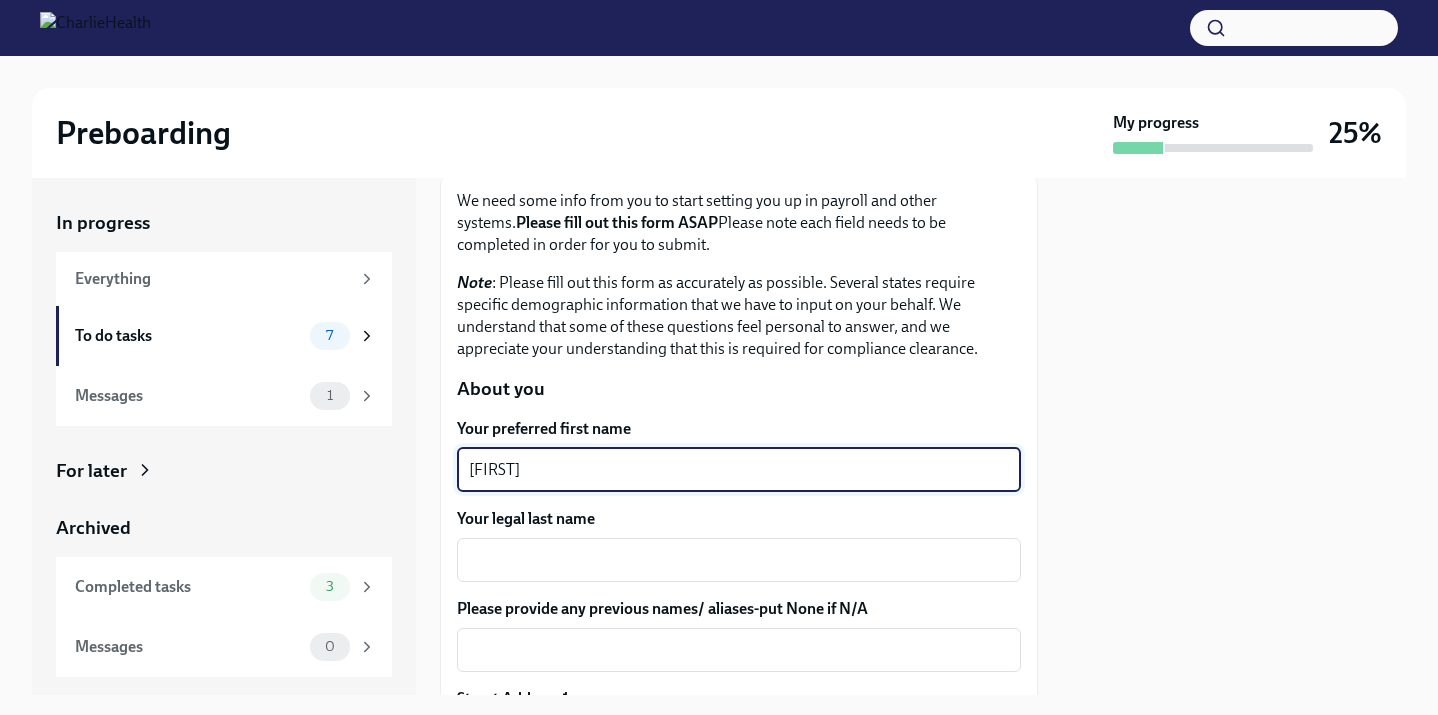 type on "[FIRST]" 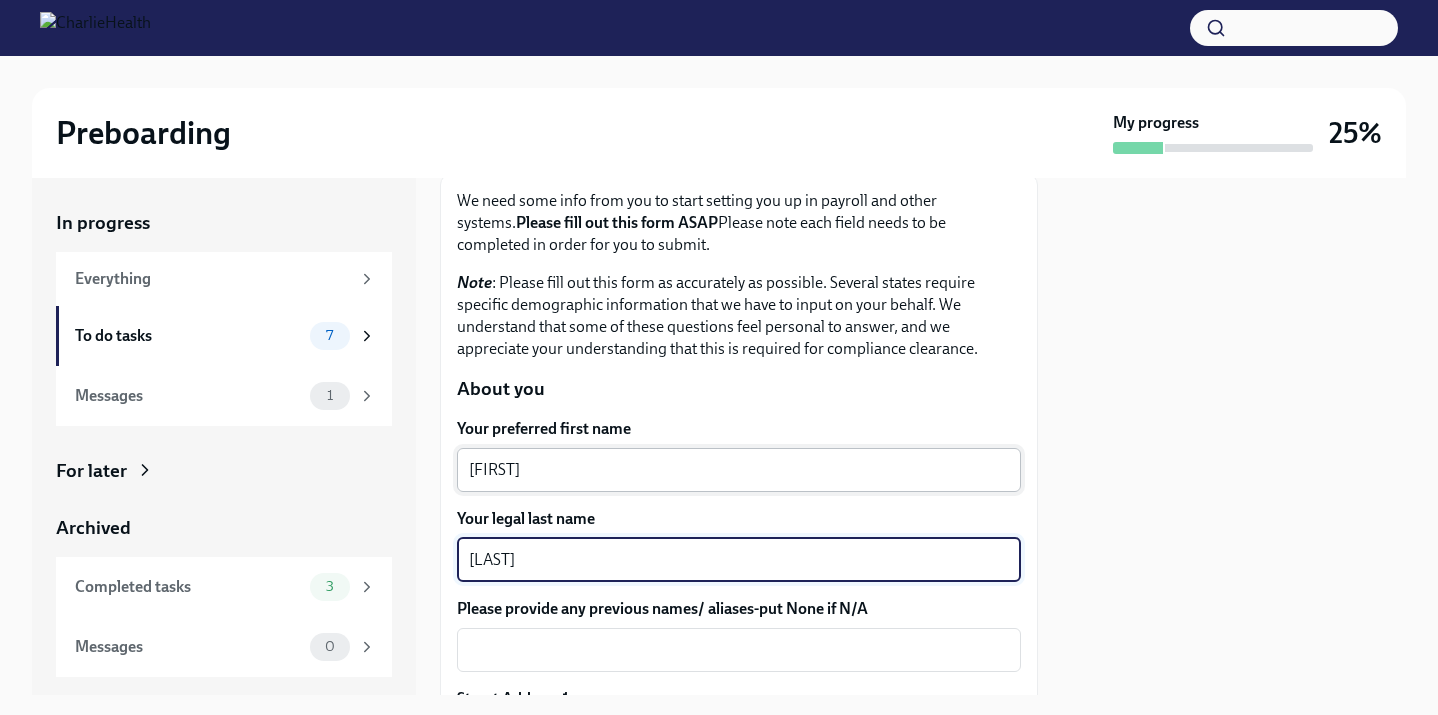 type on "[LAST]" 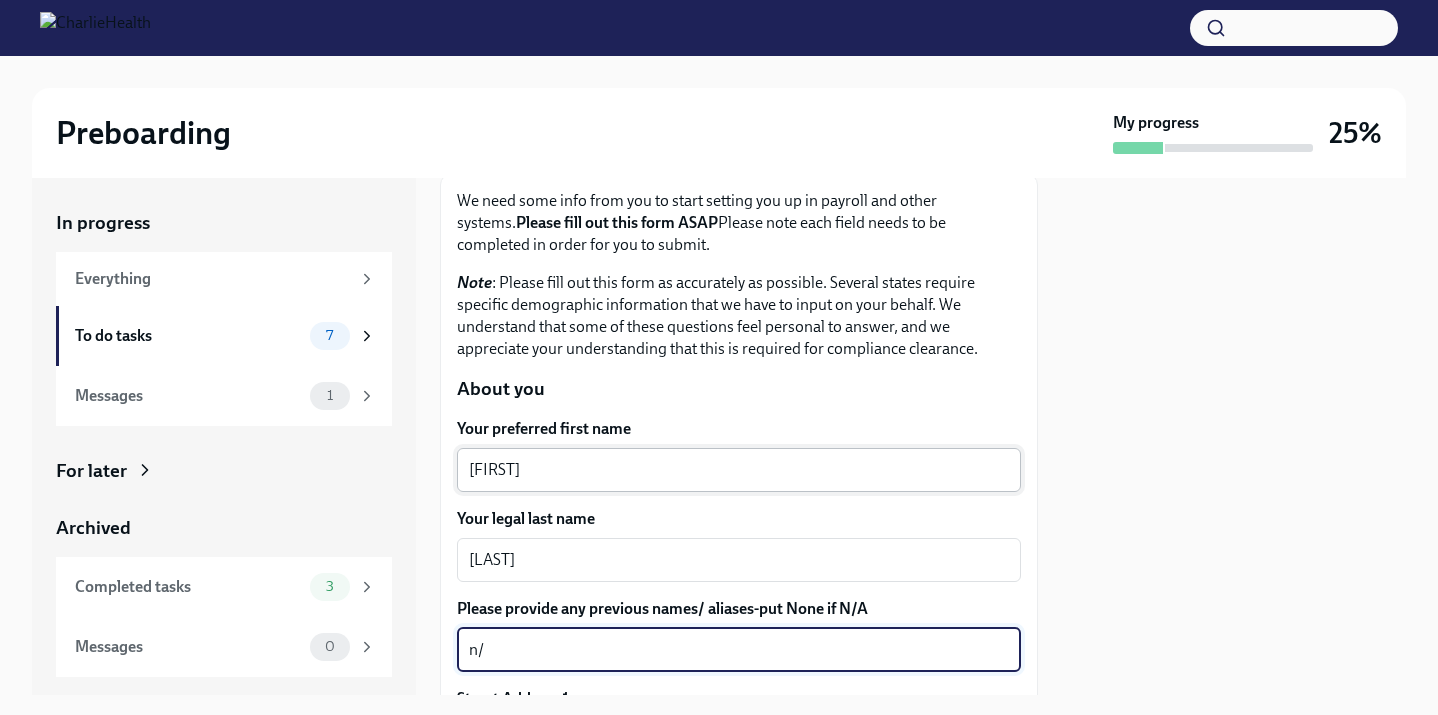type on "n" 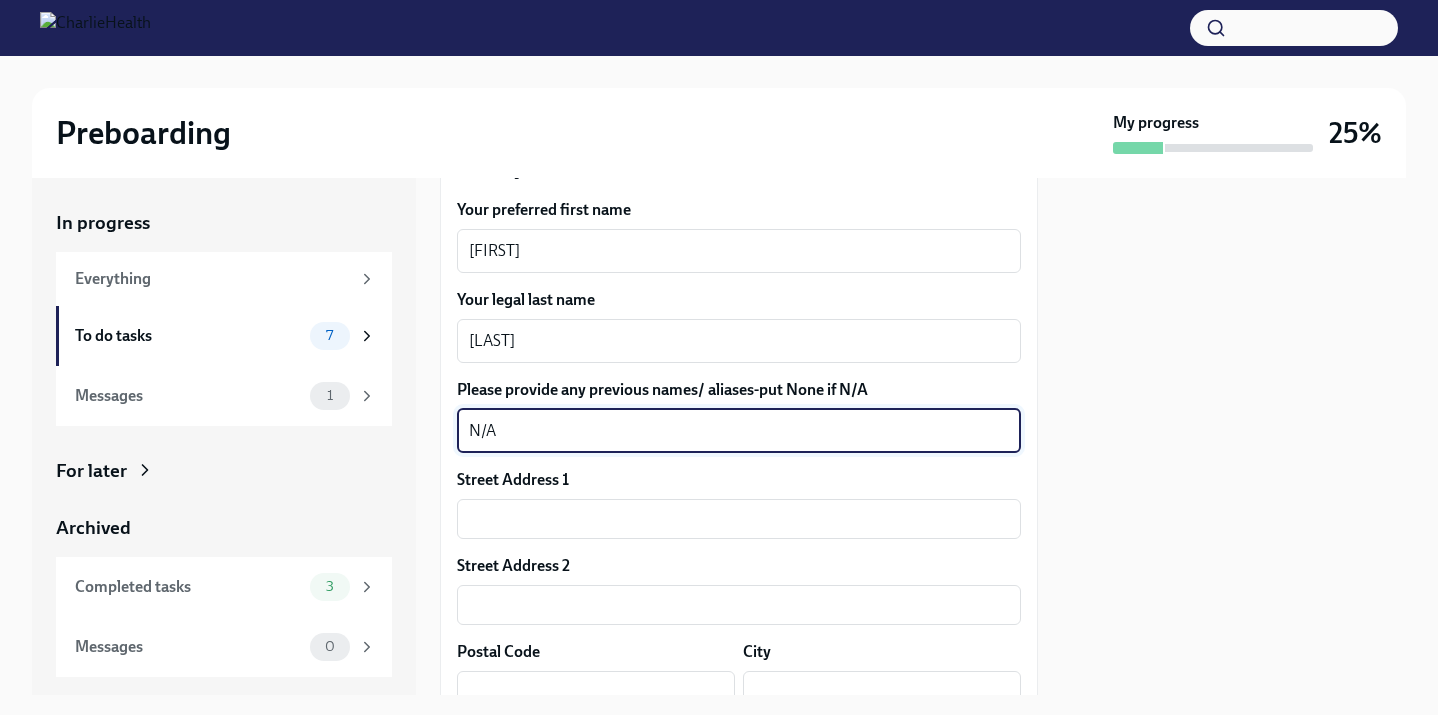scroll, scrollTop: 346, scrollLeft: 0, axis: vertical 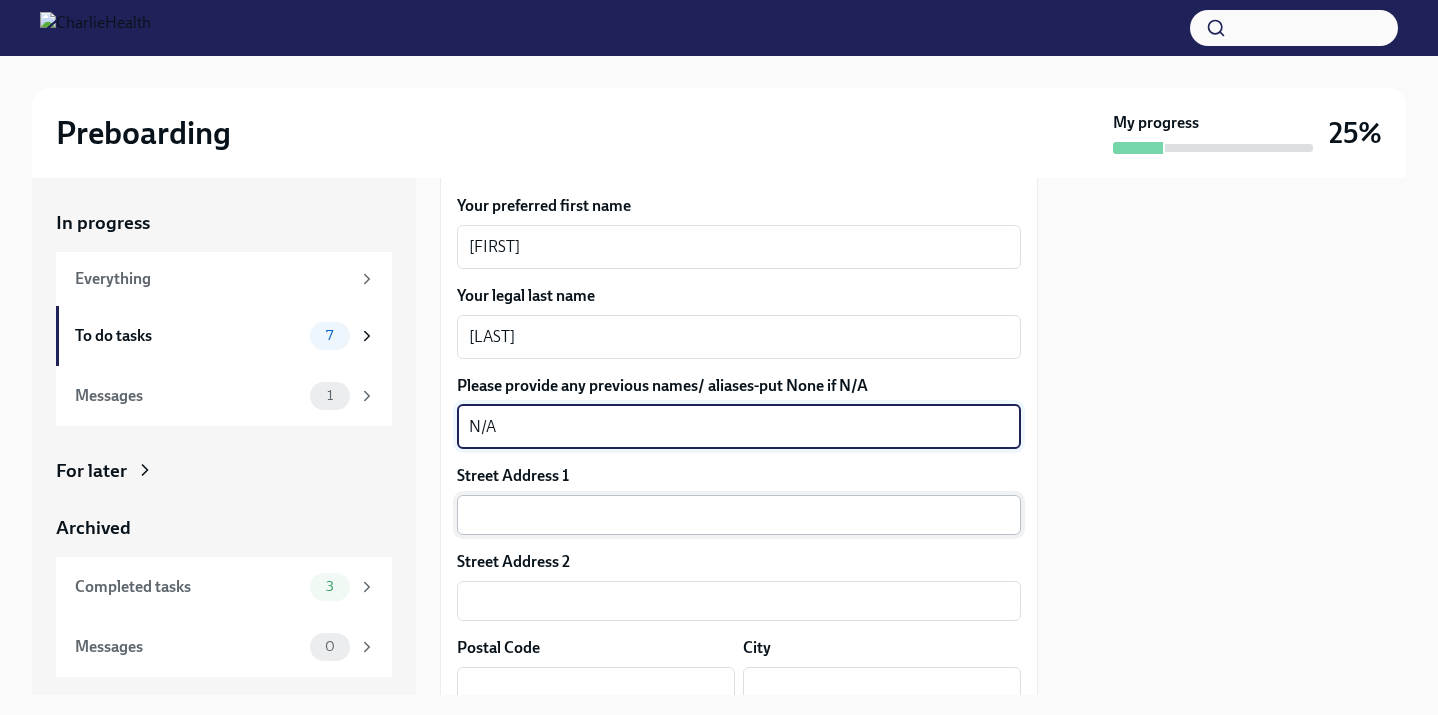 type on "N/A" 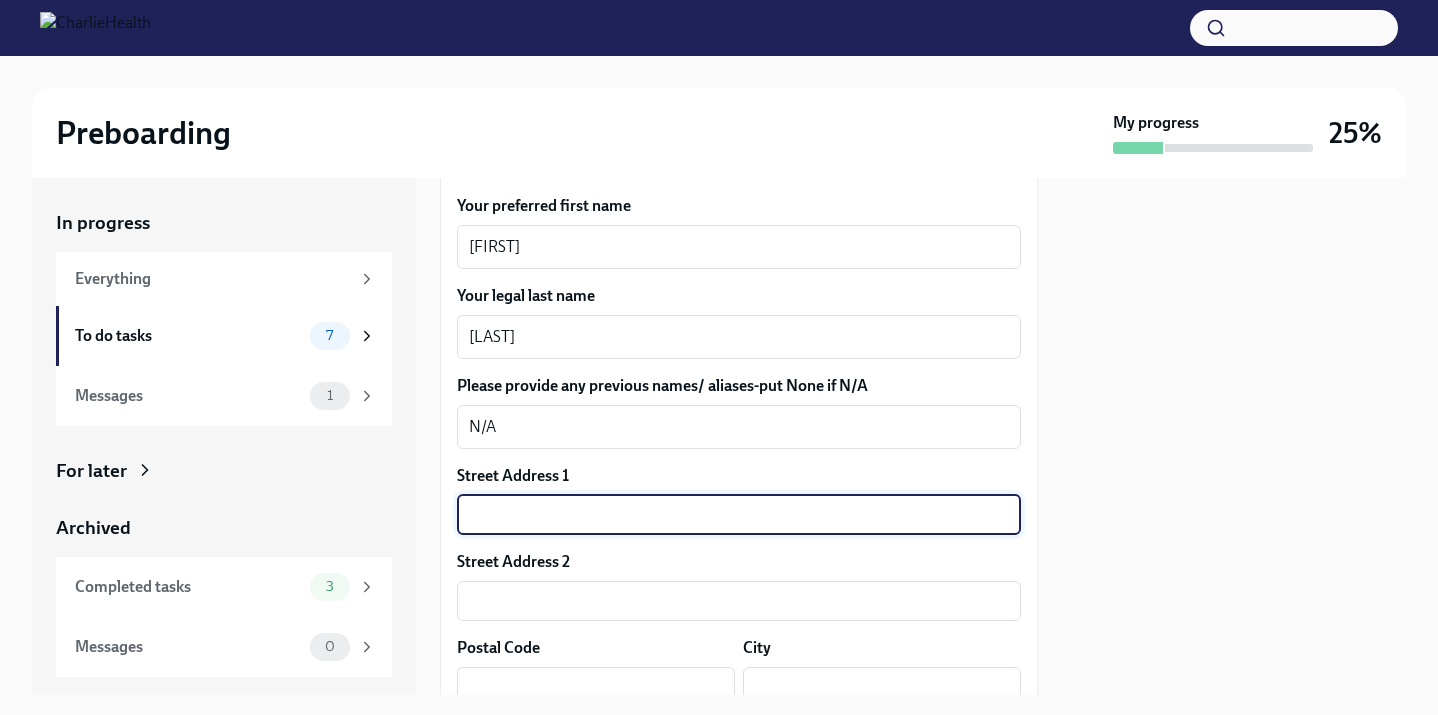 click at bounding box center (739, 515) 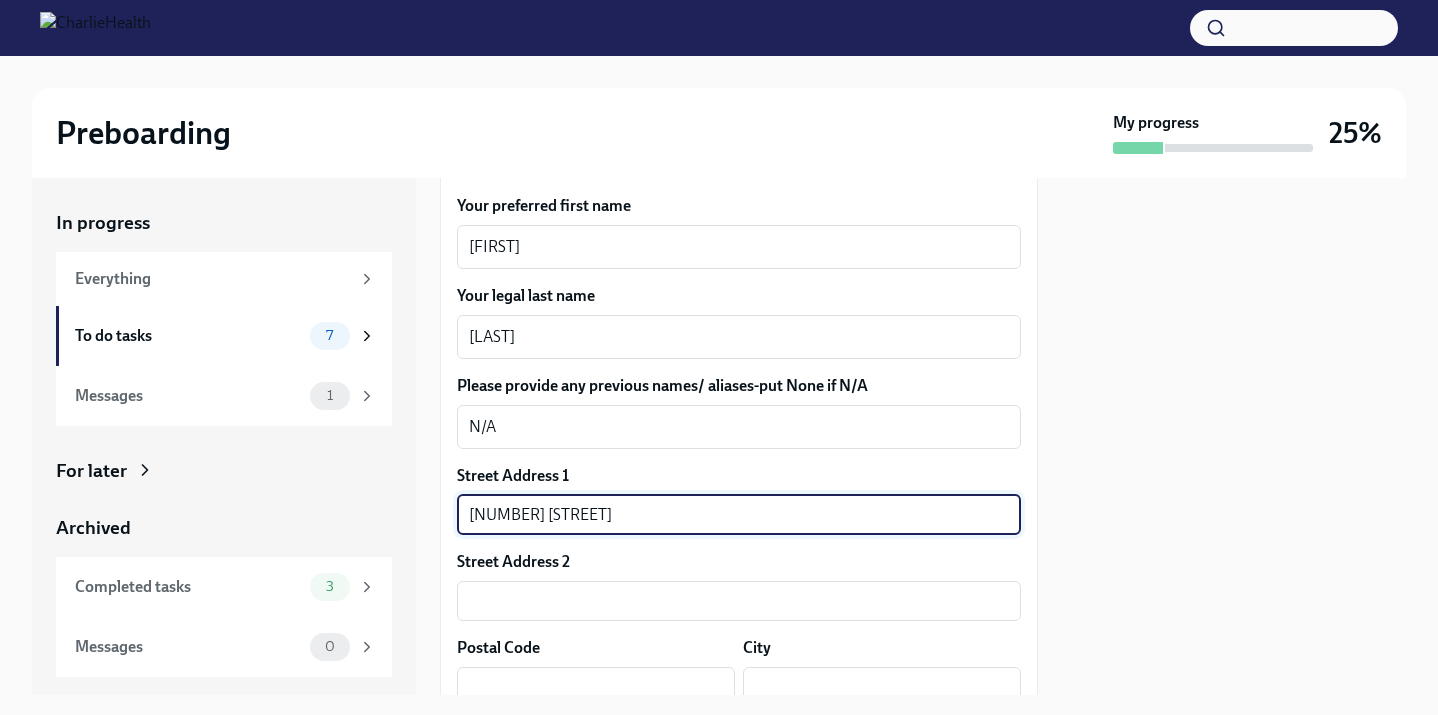 type on "Apt. 208" 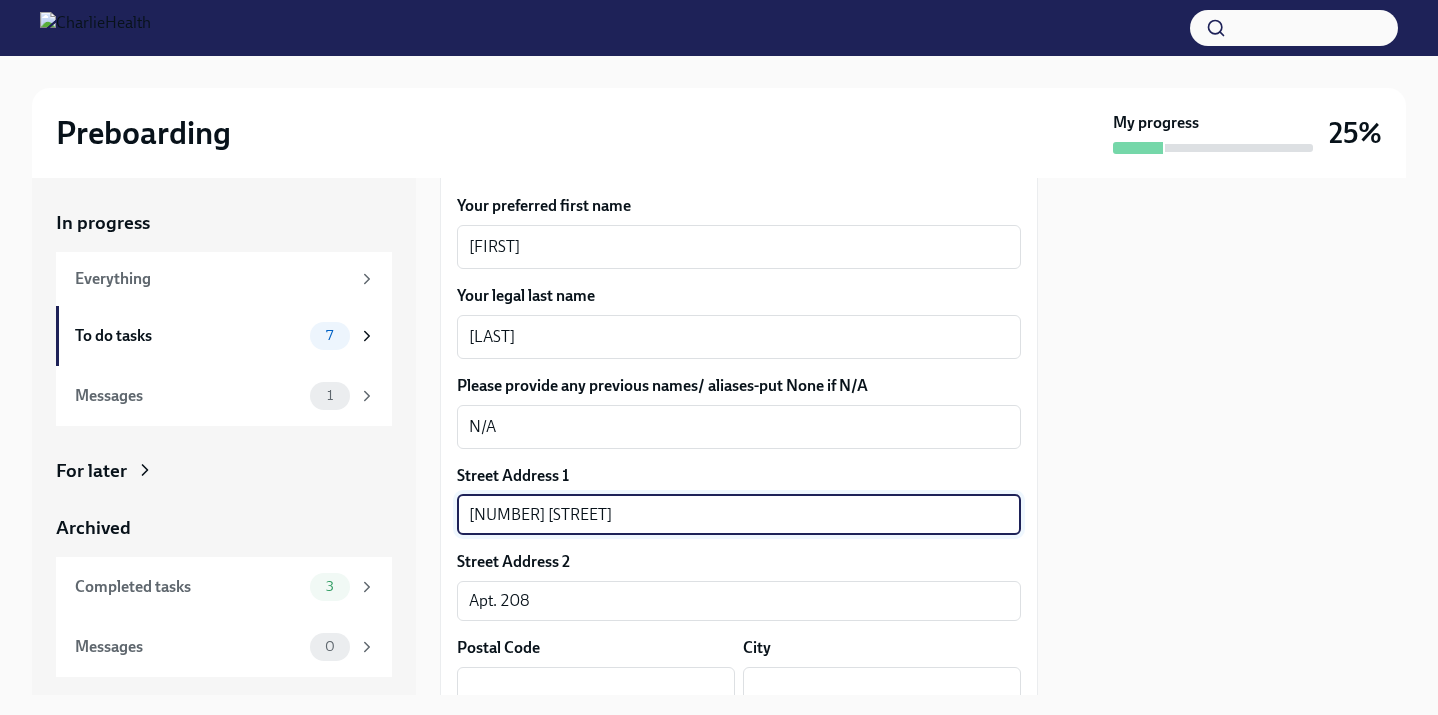 type on "[ZIP]" 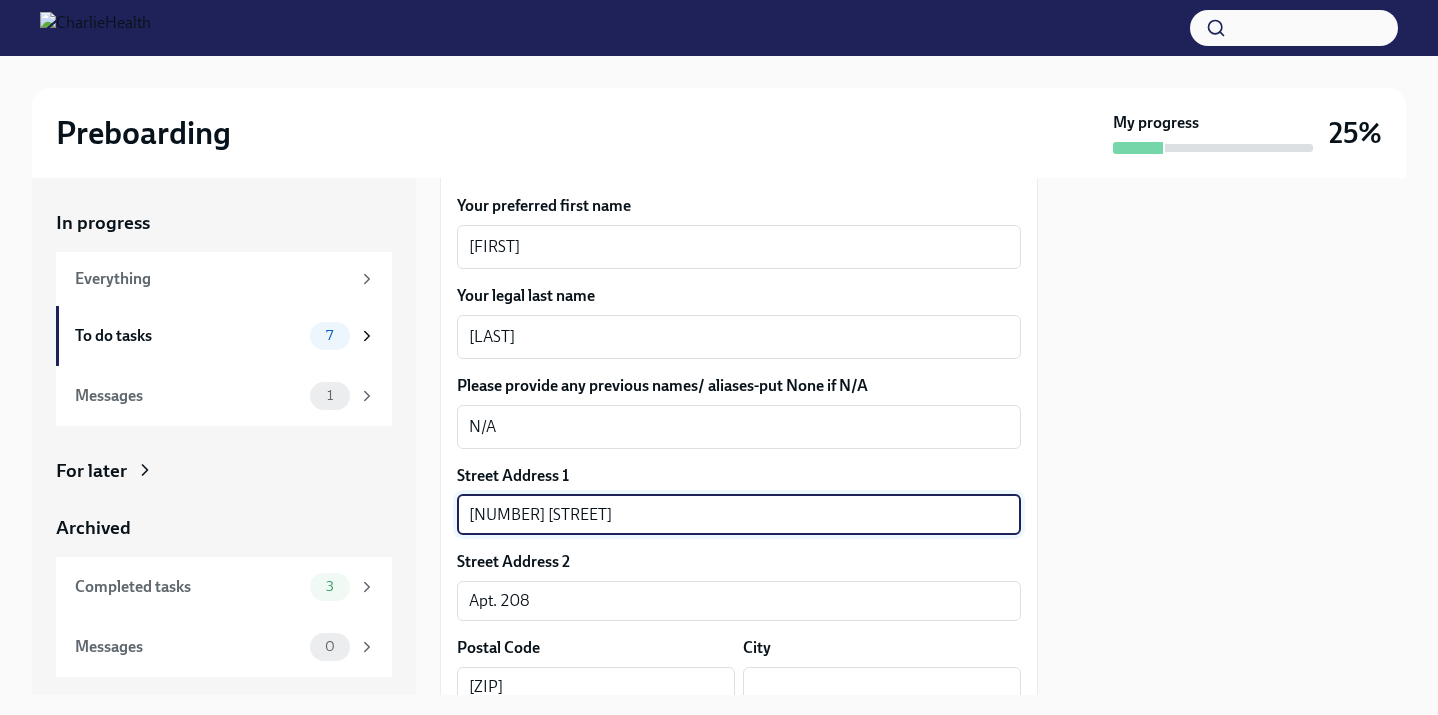 type on "[CITY]" 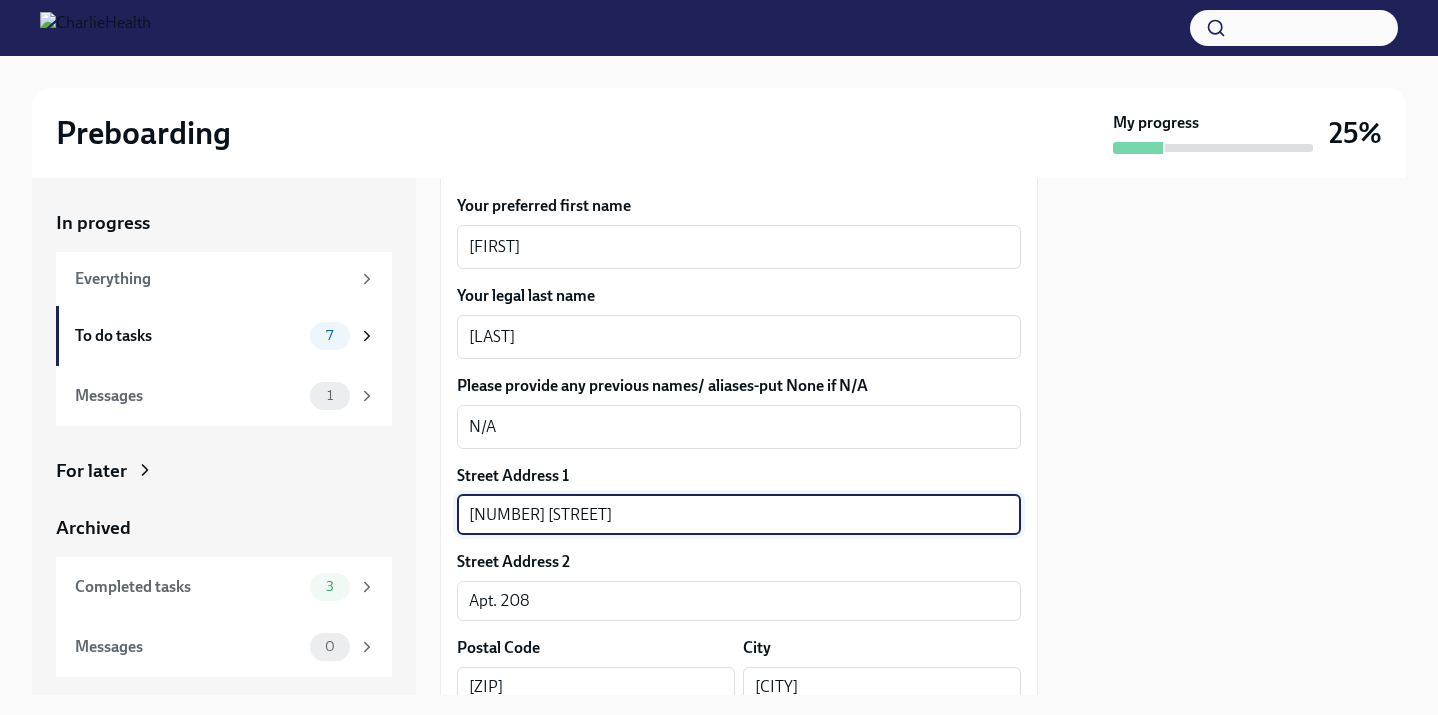 type on "NY" 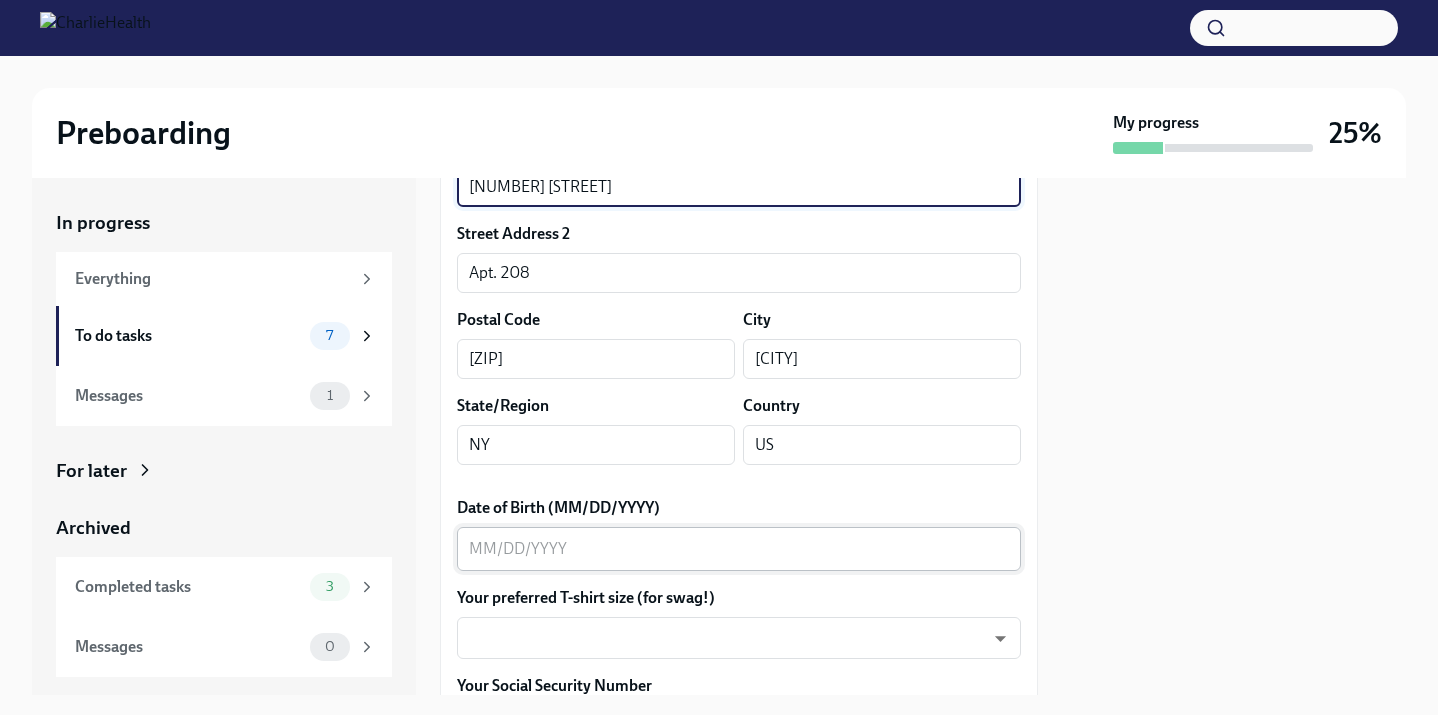 scroll, scrollTop: 676, scrollLeft: 0, axis: vertical 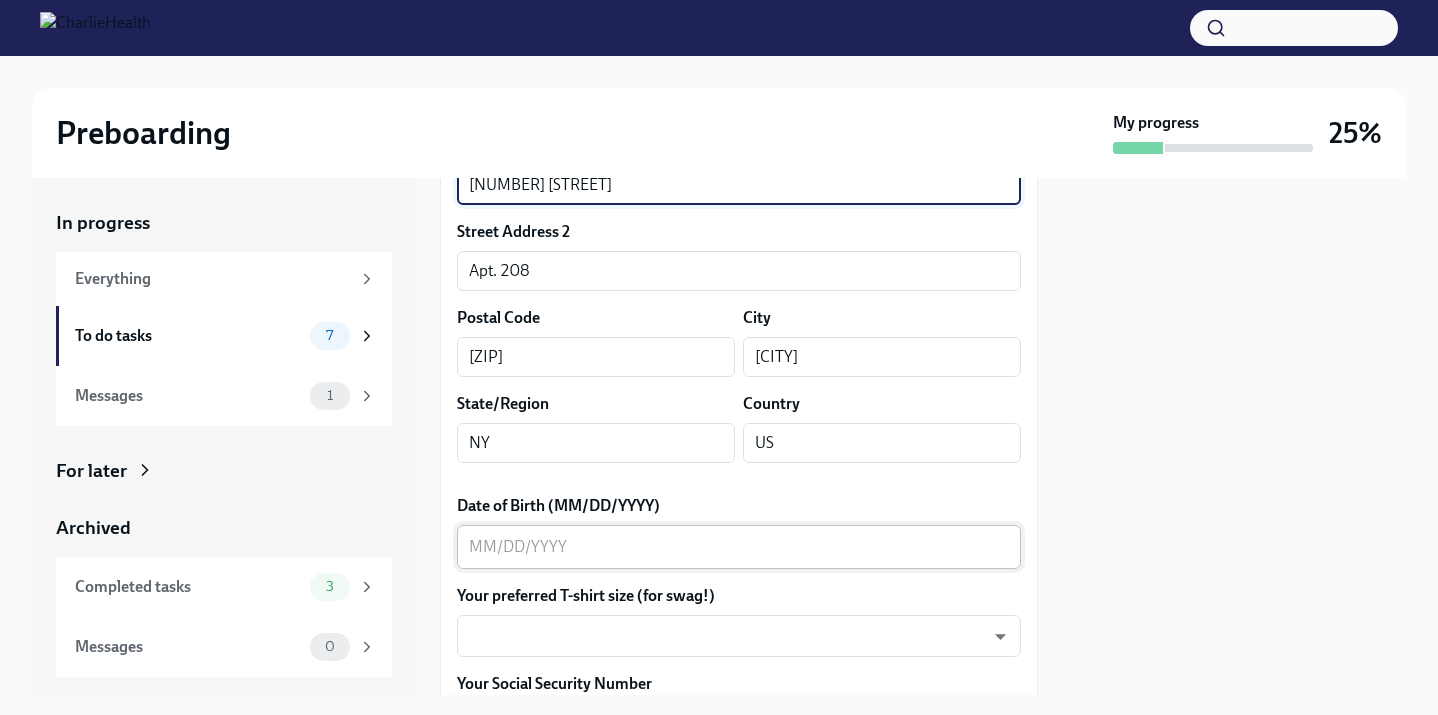 click on "Date of Birth (MM/DD/YYYY)" at bounding box center (739, 547) 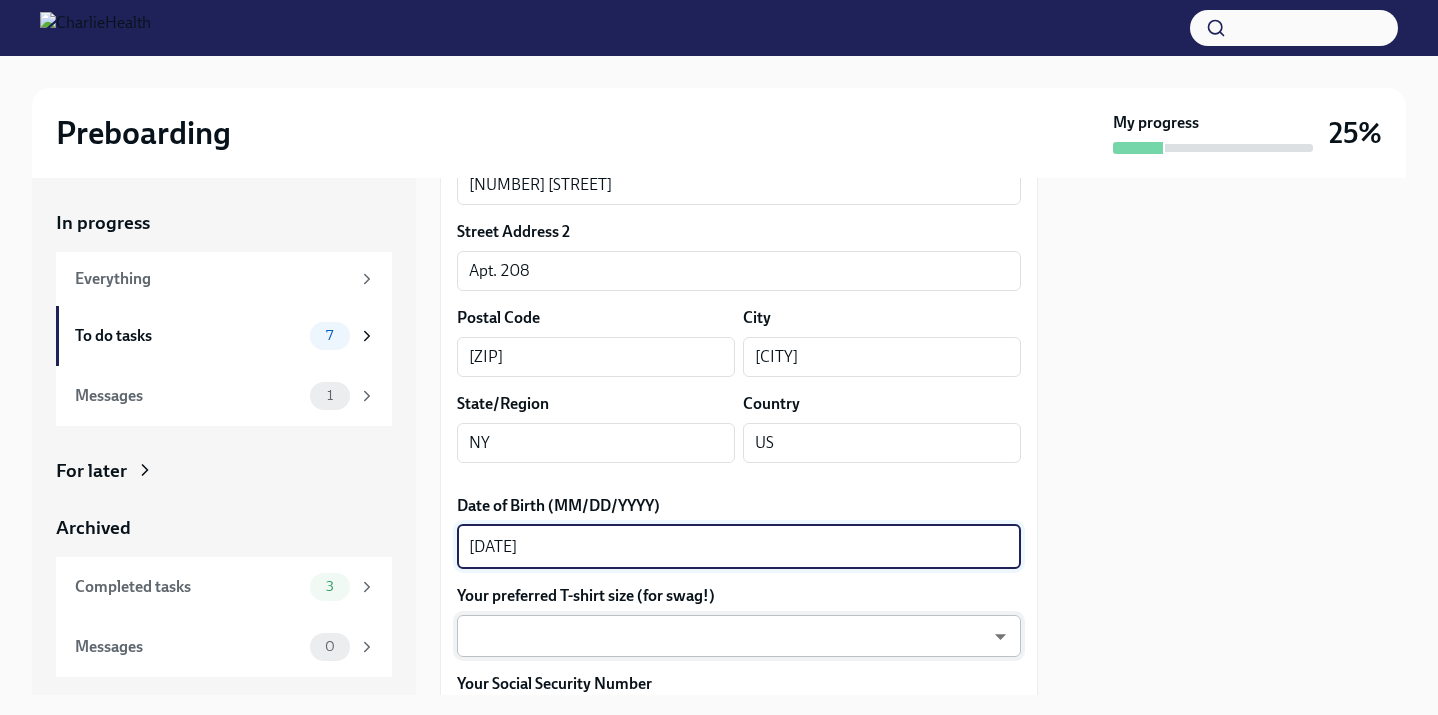 type on "[DATE]" 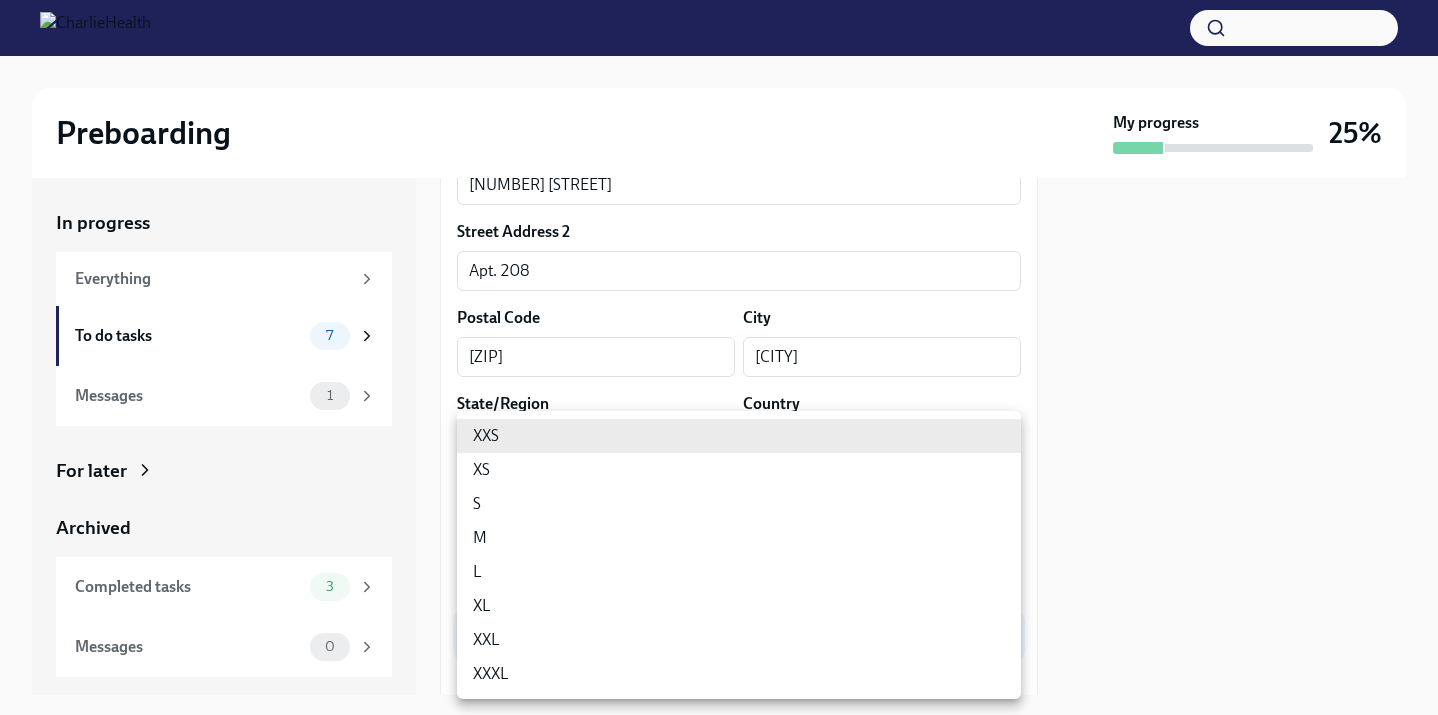 click on "Preboarding My progress 25% In progress Everything To do tasks 7 Messages 1 For later Archived Completed tasks 3 Messages 0 Fill out the onboarding form To Do Due  tomorrow We need some info from you to start setting you up in payroll and other systems.  Please fill out this form ASAP  Please note each field needs to be completed in order for you to submit.
Note : Please fill out this form as accurately as possible. Several states require specific demographic information that we have to input on your behalf. We understand that some of these questions feel personal to answer, and we appreciate your understanding that this is required for compliance clearance. About you Your preferred first name [FIRST] x ​ Your legal last name [LAST] x ​ Please provide any previous names/ aliases-put None if N/A N/A x ​ Street Address 1 [NUMBER] [STREET] ​ Street Address 2 Apt. 208 ​ Postal Code [ZIP] ​ City [CITY] ​ State/Region [STATE] ​ Country US ​ Date of Birth (MM/DD/YYYY) [DATE] x ​ ​ x" at bounding box center (719, 357) 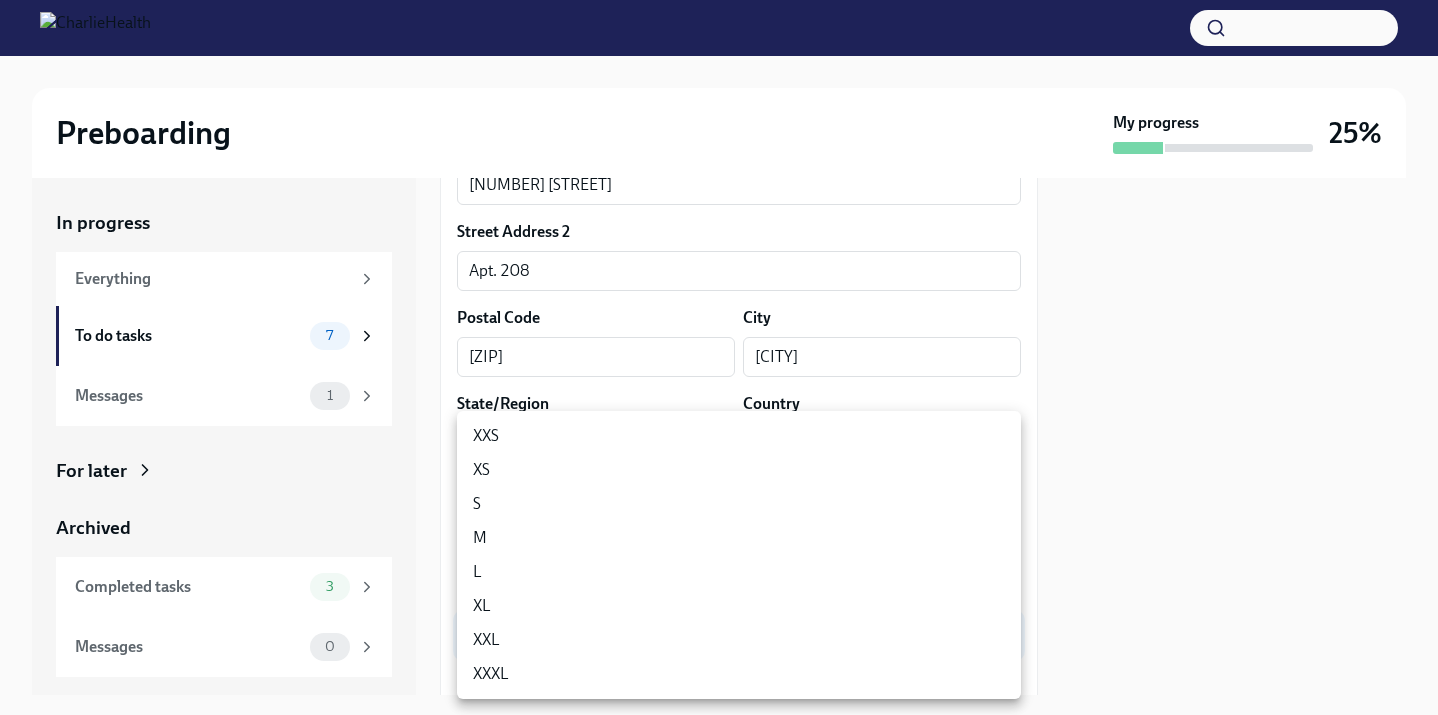 click on "S" at bounding box center (739, 504) 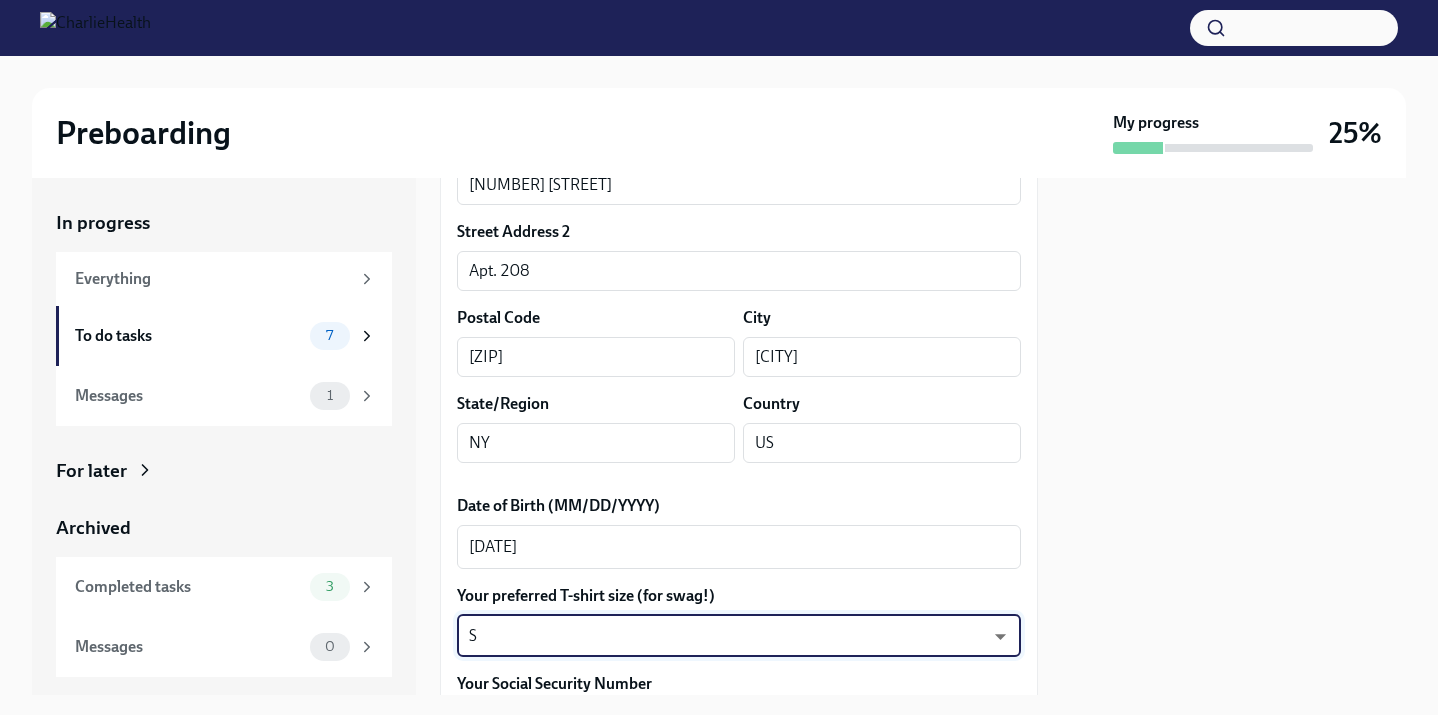 click at bounding box center [1234, 436] 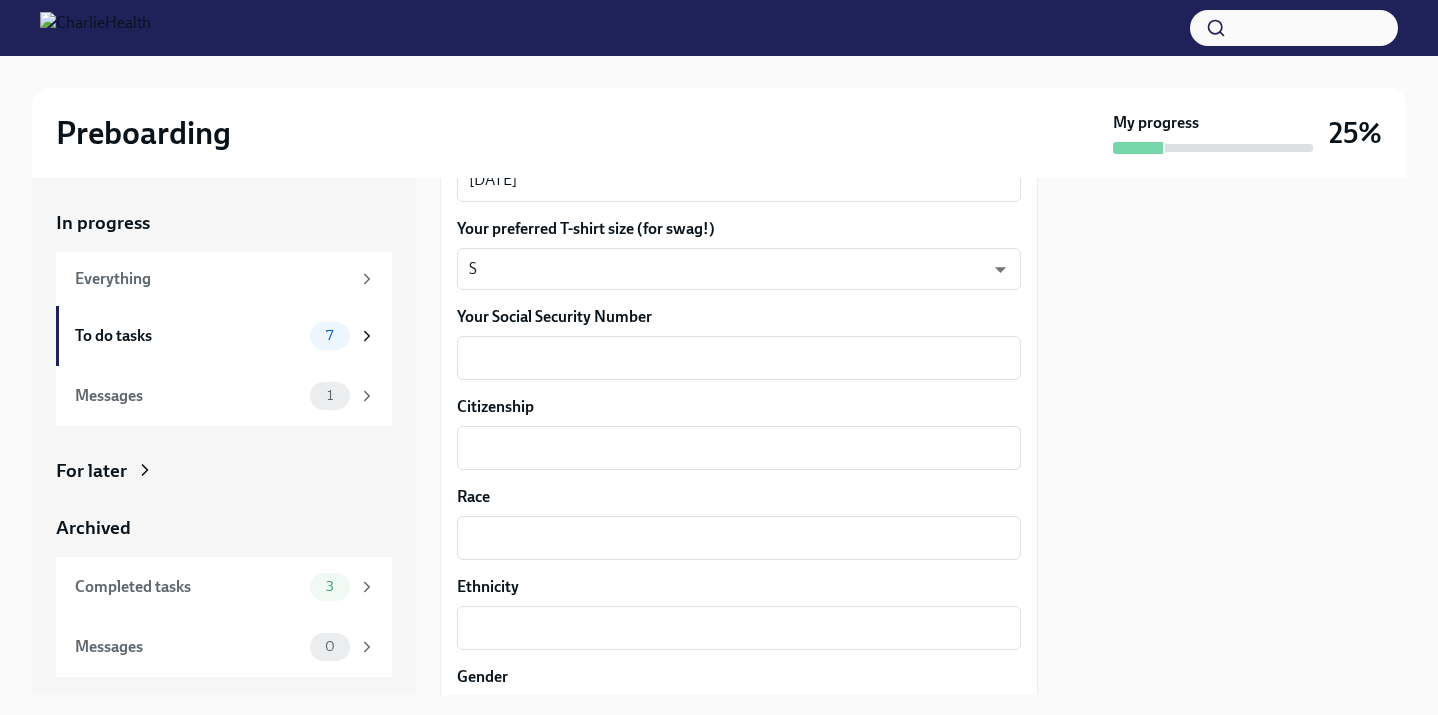 scroll, scrollTop: 943, scrollLeft: 0, axis: vertical 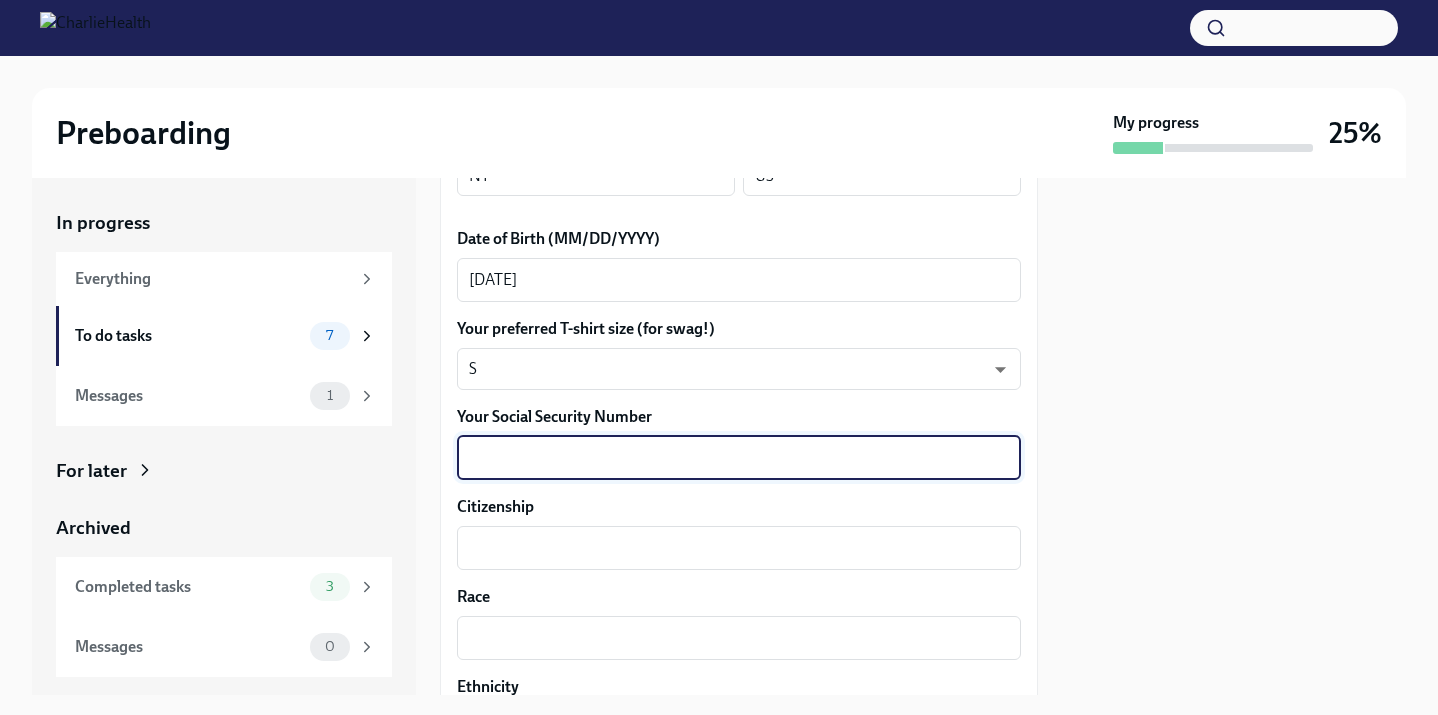 click on "Your Social Security Number" at bounding box center [739, 458] 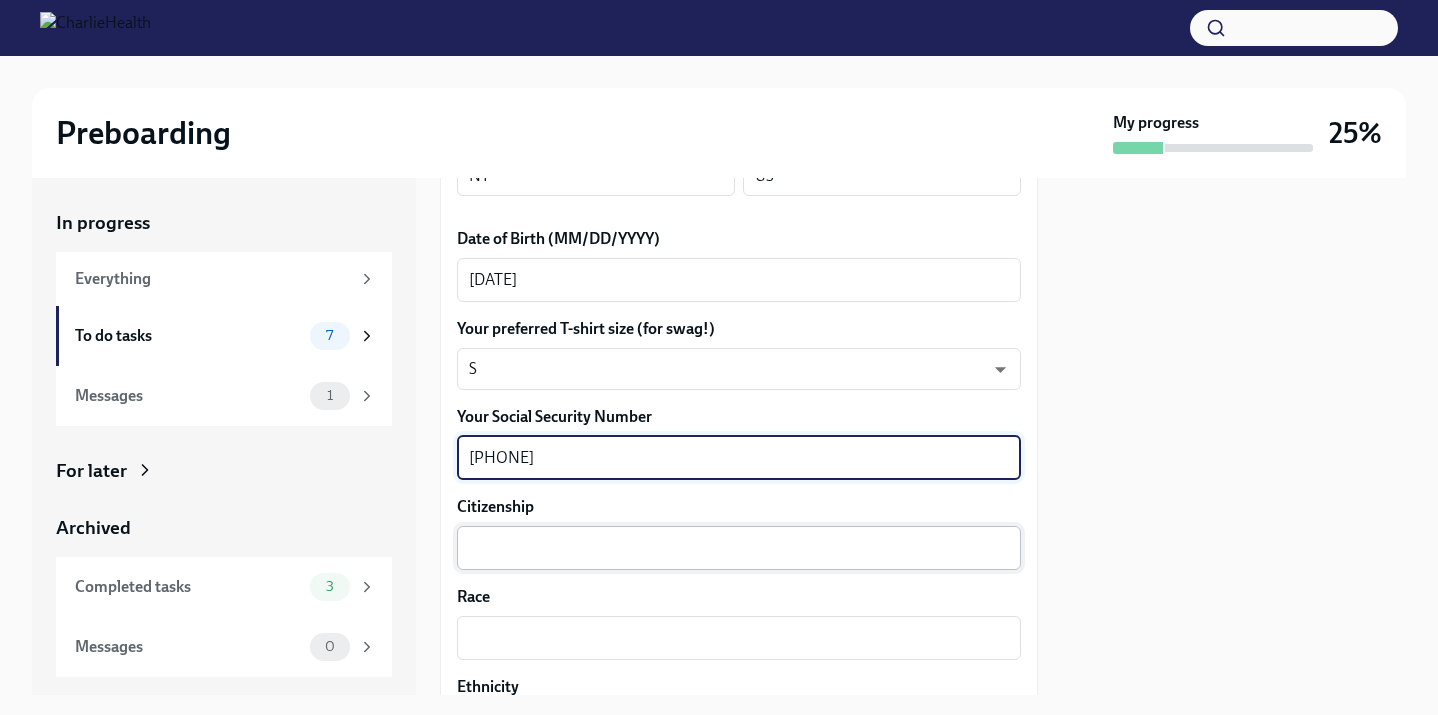 click on "Citizenship" at bounding box center (739, 548) 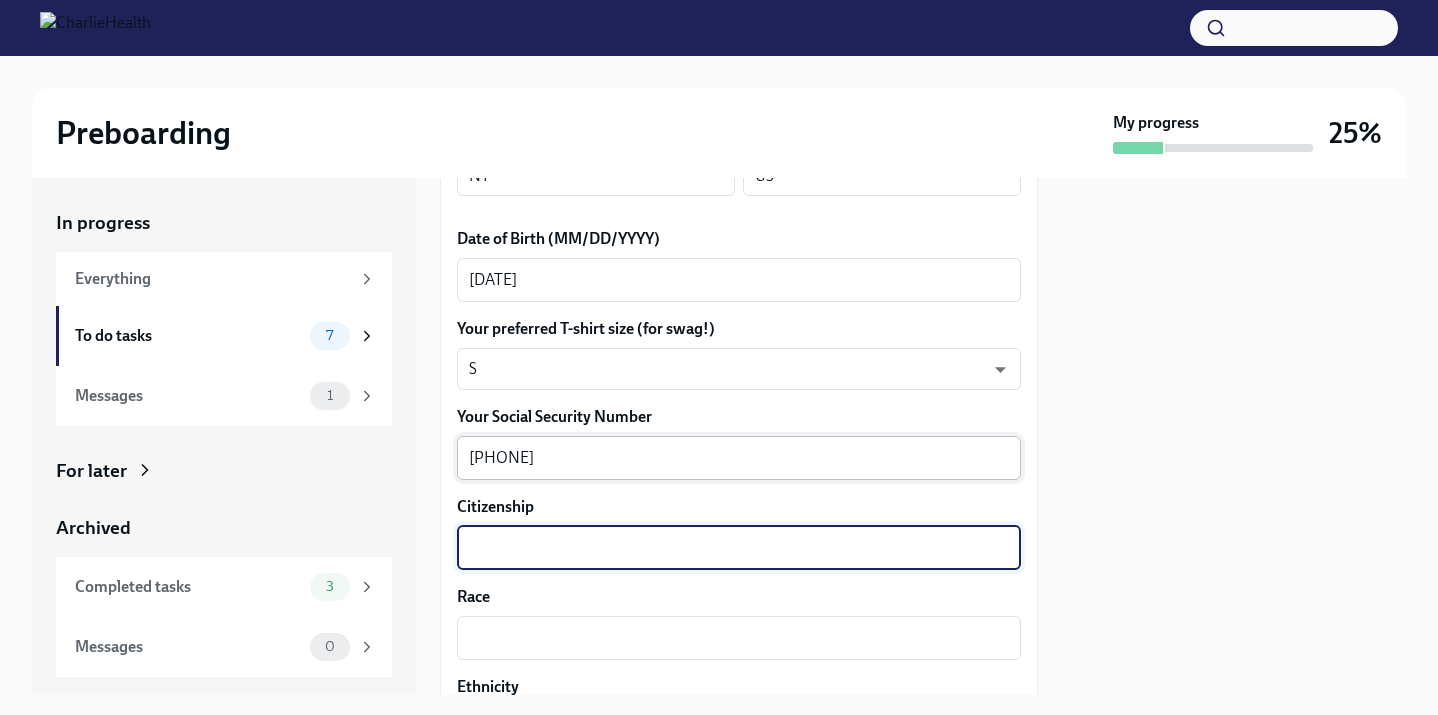 click on "[PHONE]" at bounding box center [739, 458] 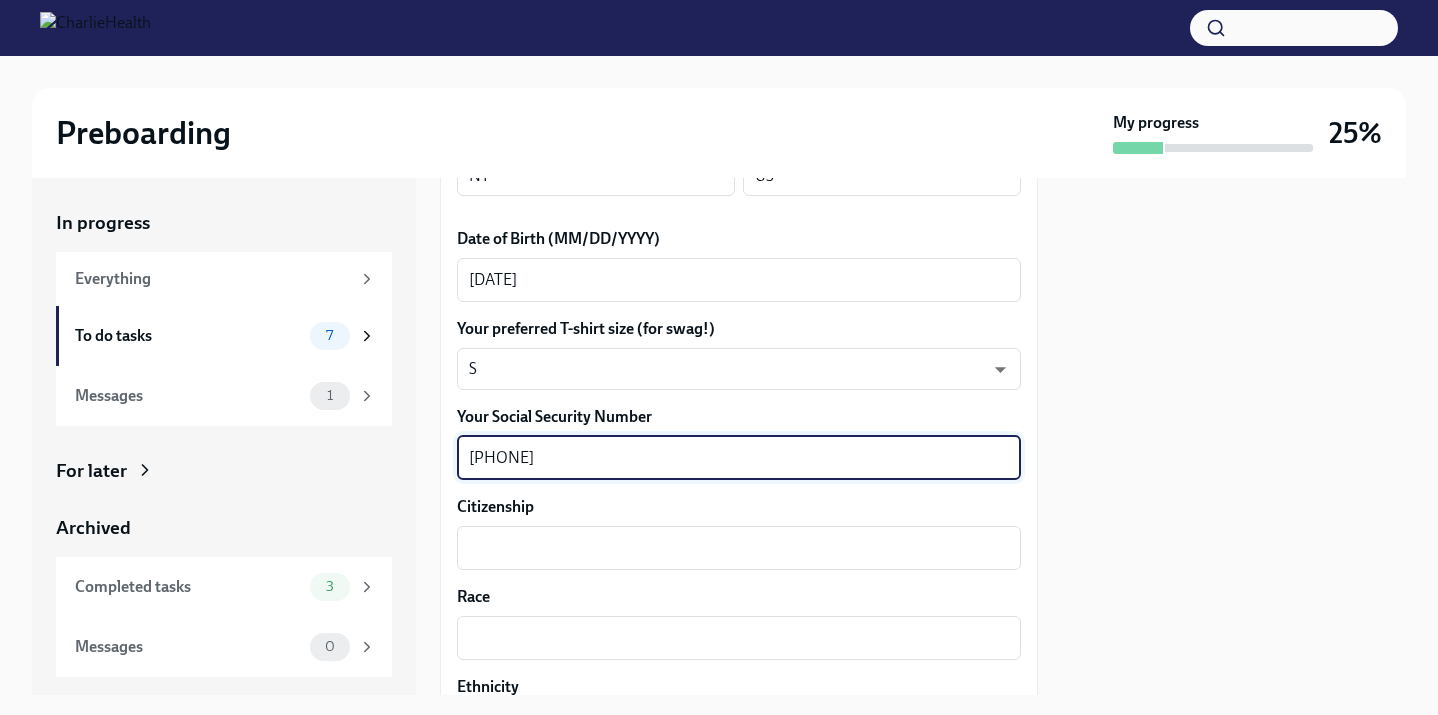 click on "[PHONE]" at bounding box center (739, 458) 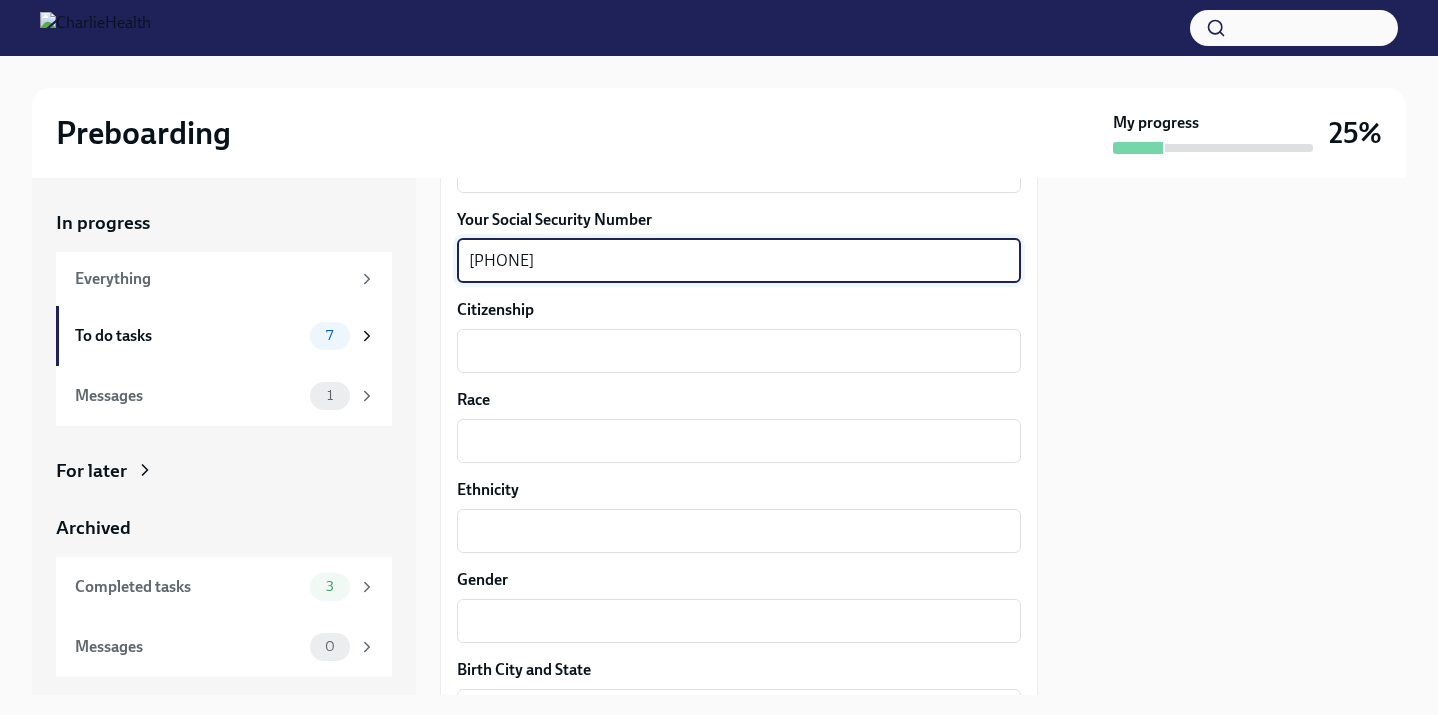 scroll, scrollTop: 1098, scrollLeft: 0, axis: vertical 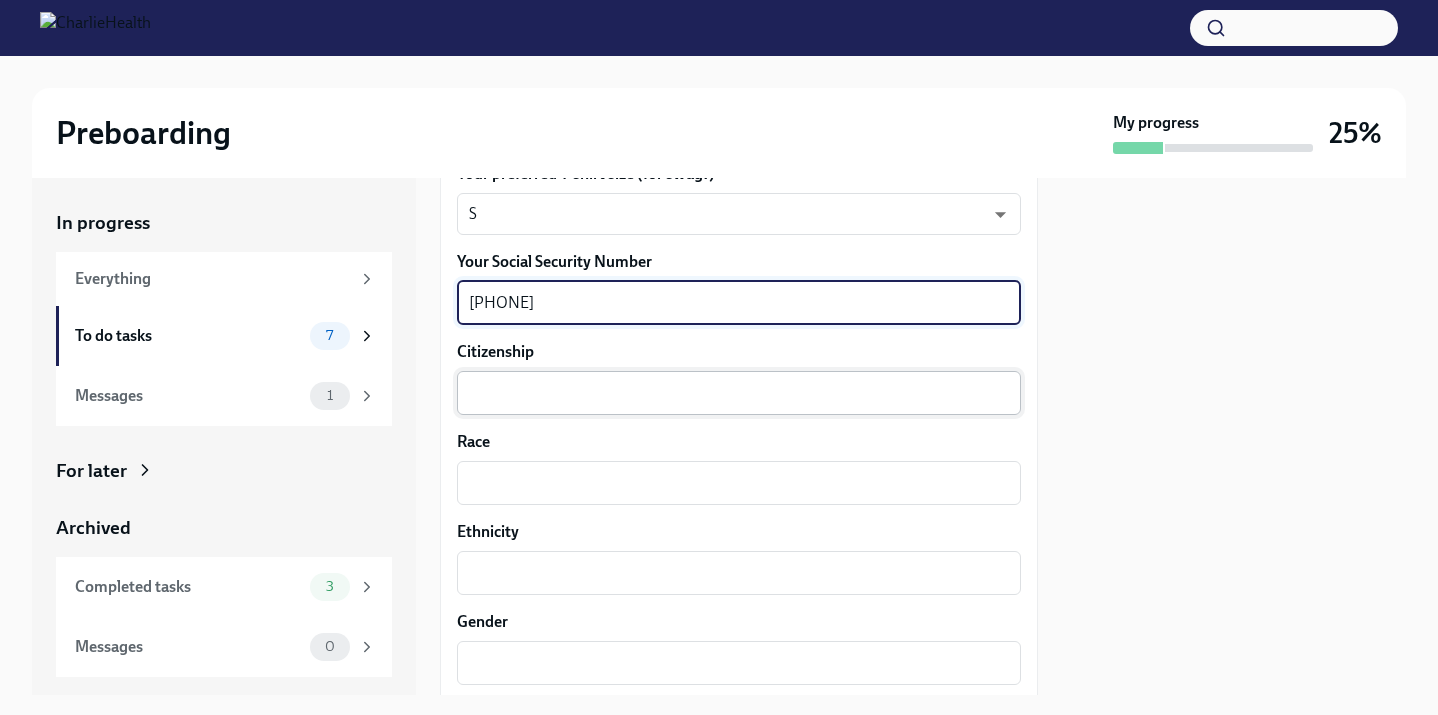 type on "[PHONE]" 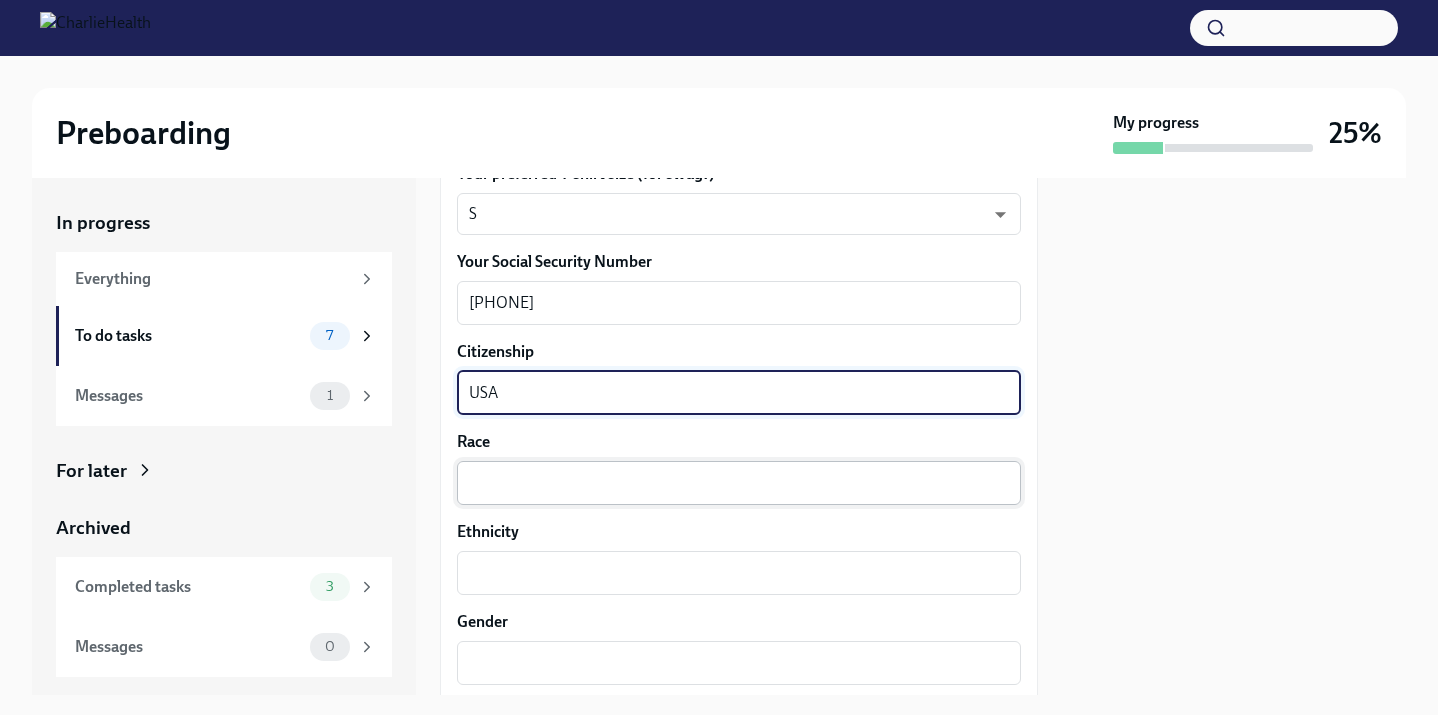 type on "USA" 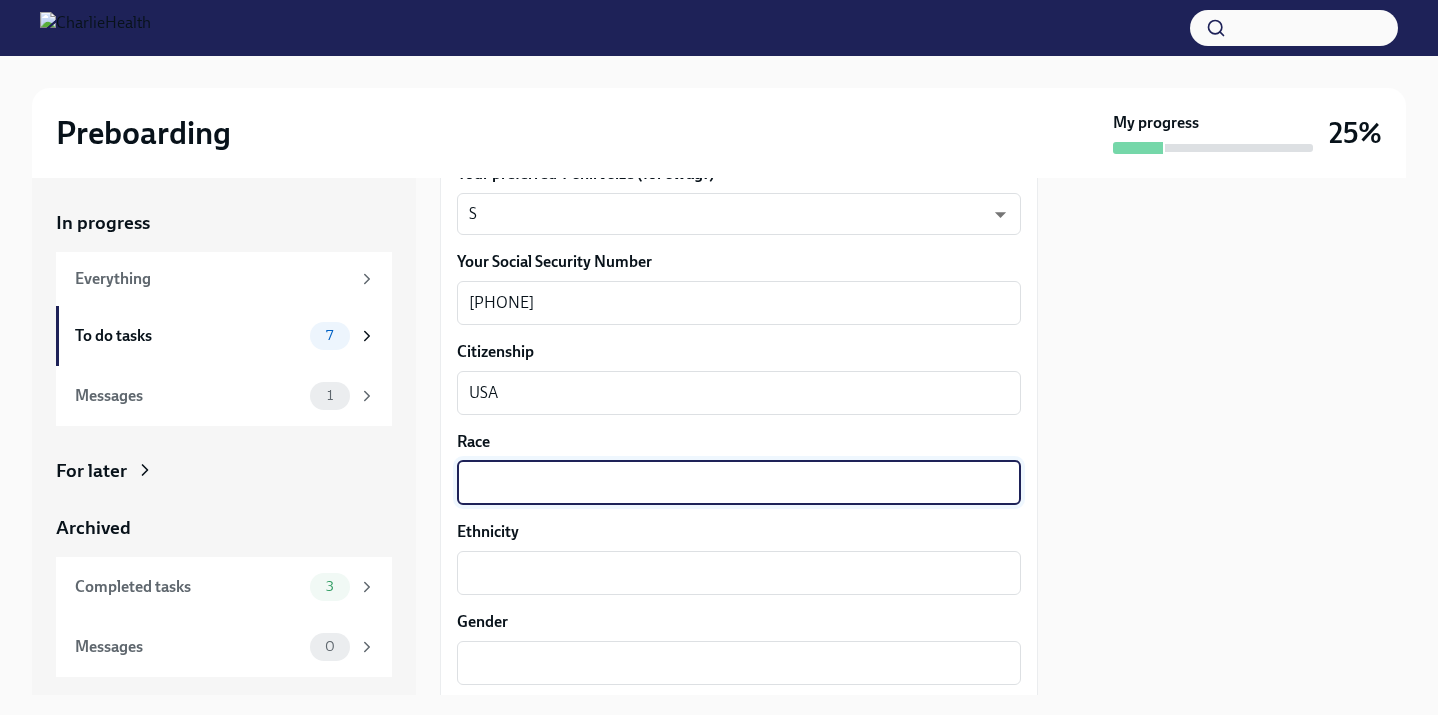 click on "Race" at bounding box center (739, 483) 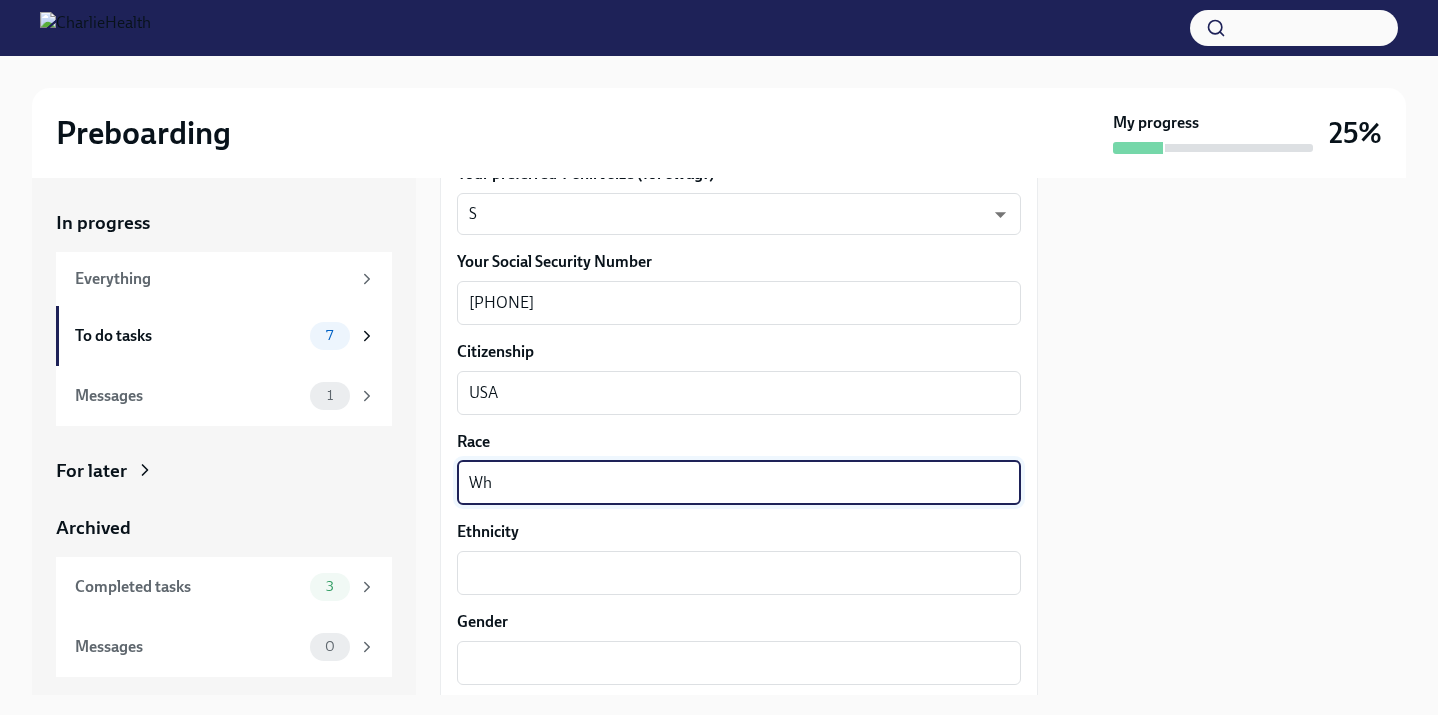 type on "W" 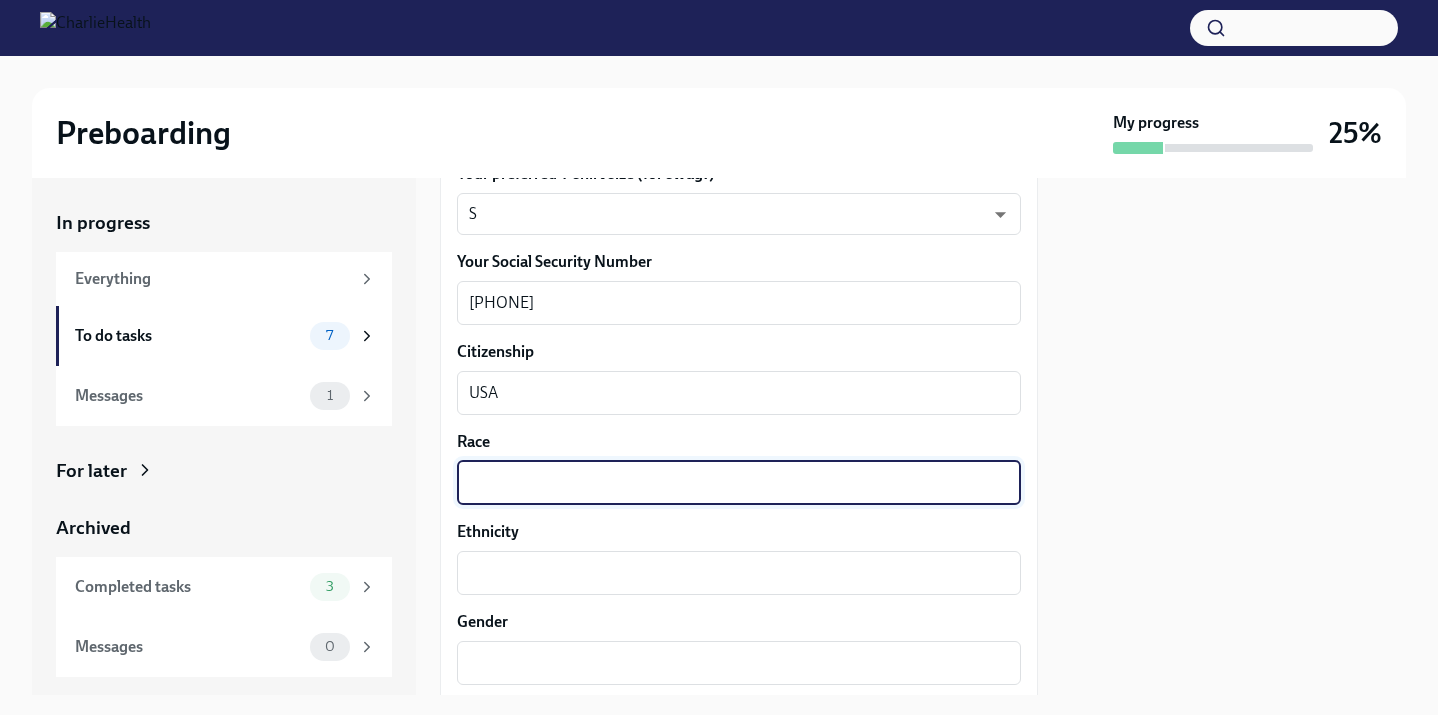 type on "W" 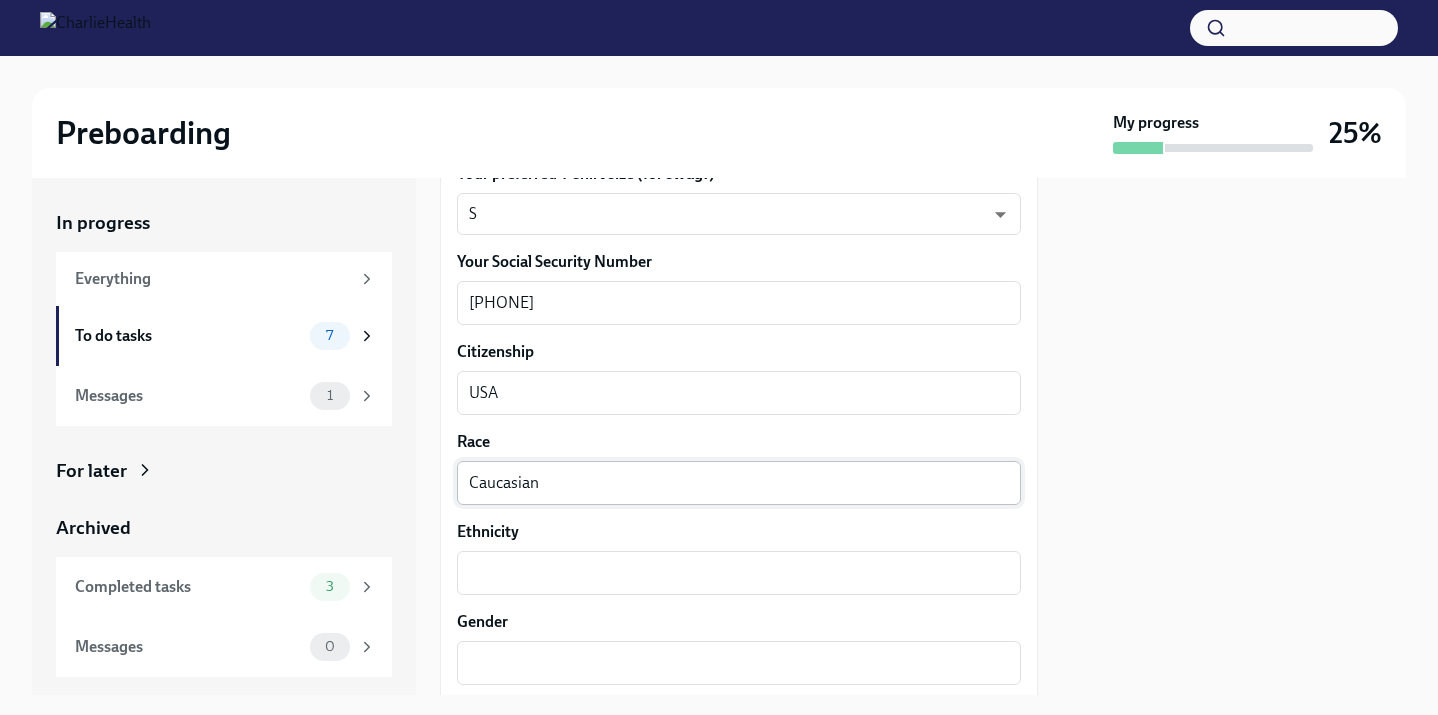 click on "[RACE]  x ​" at bounding box center (739, 483) 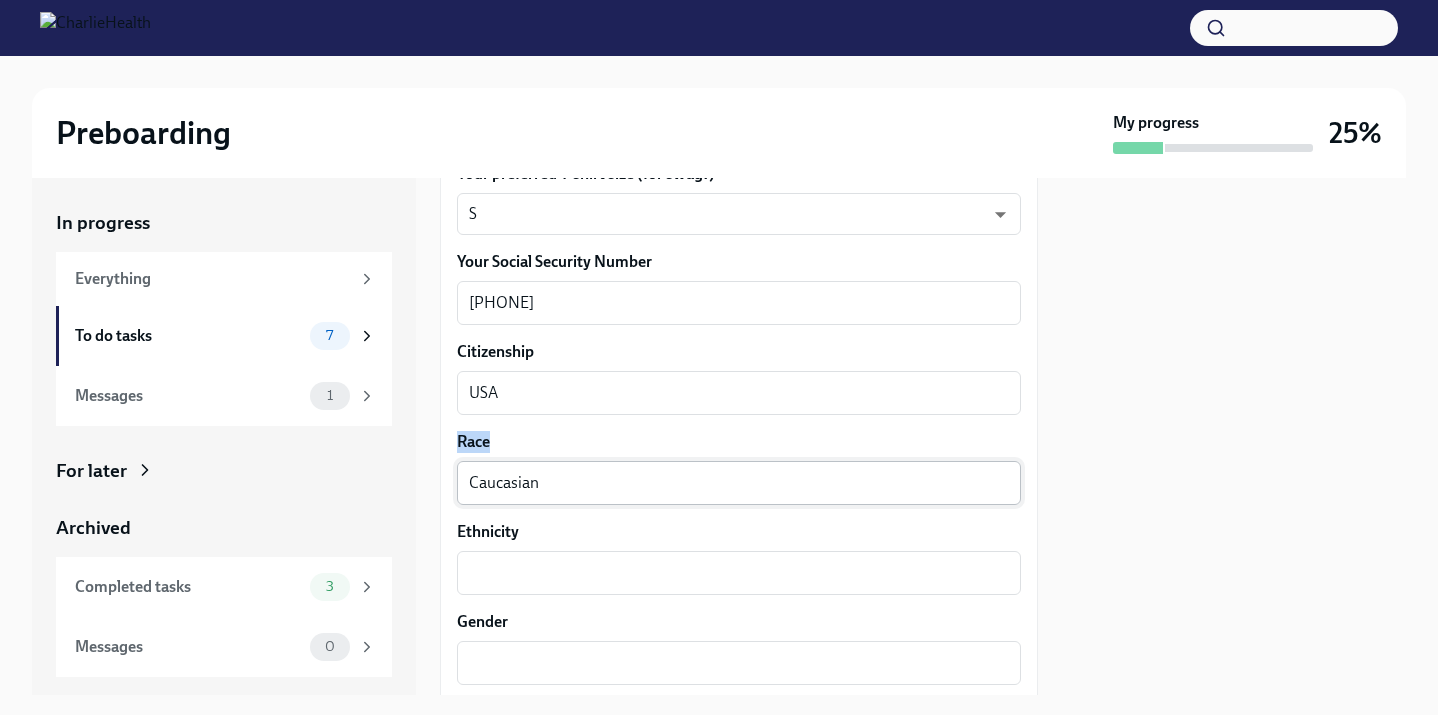 click on "[RACE]  x ​" at bounding box center [739, 483] 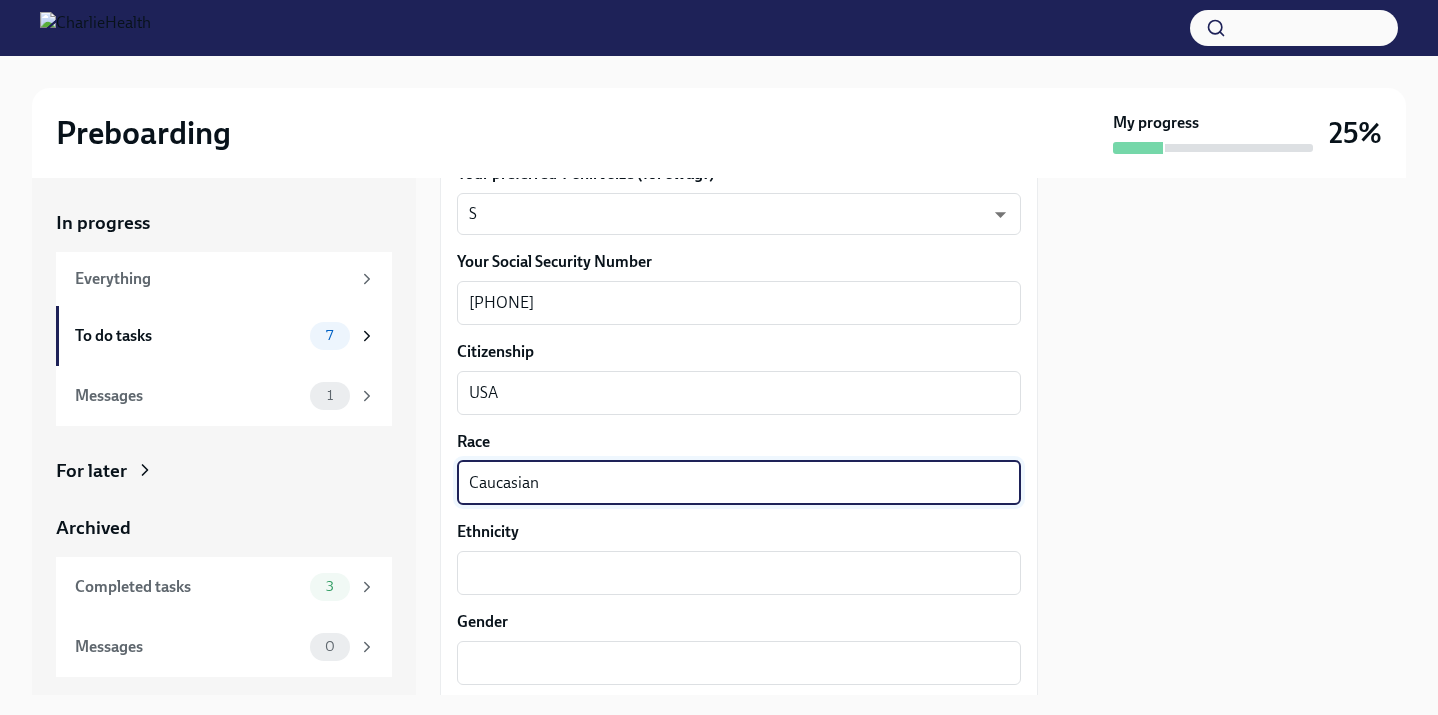 type on "Caucasian" 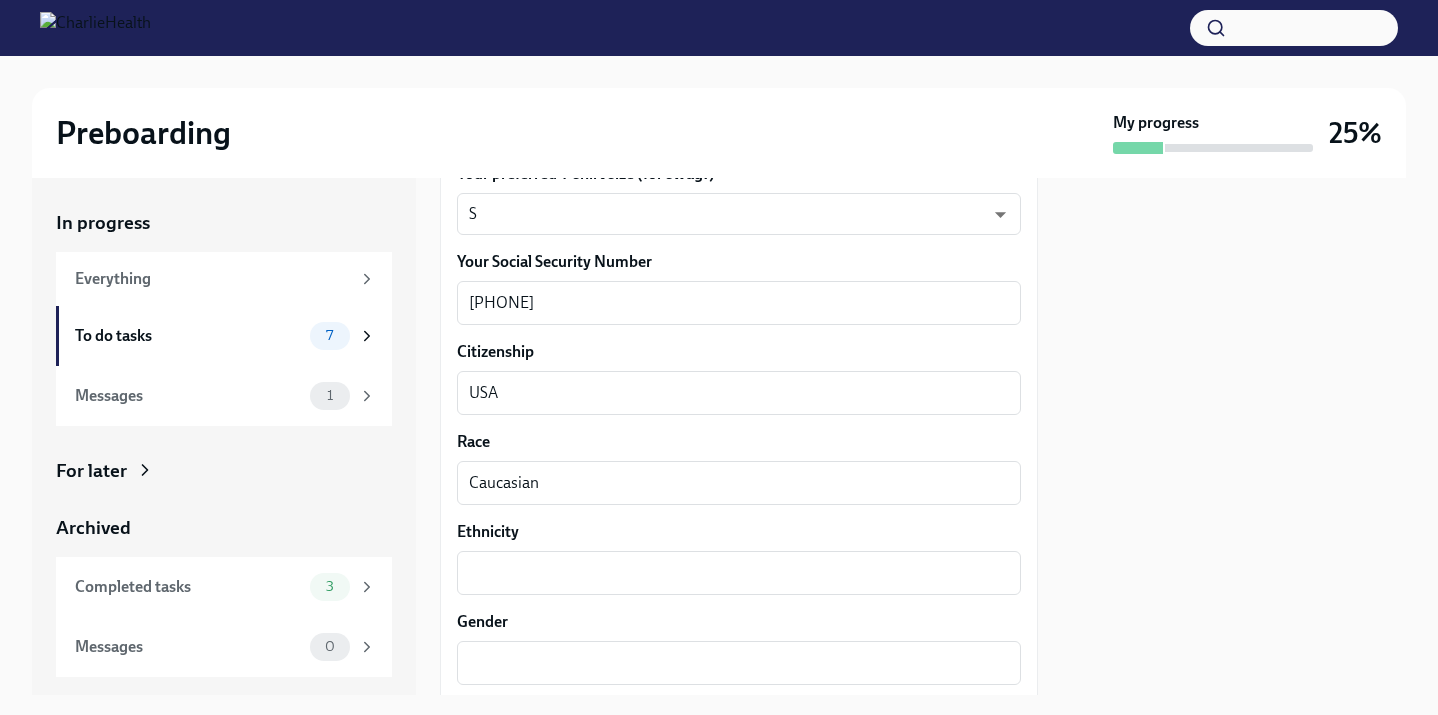 drag, startPoint x: 540, startPoint y: 497, endPoint x: 450, endPoint y: 474, distance: 92.89241 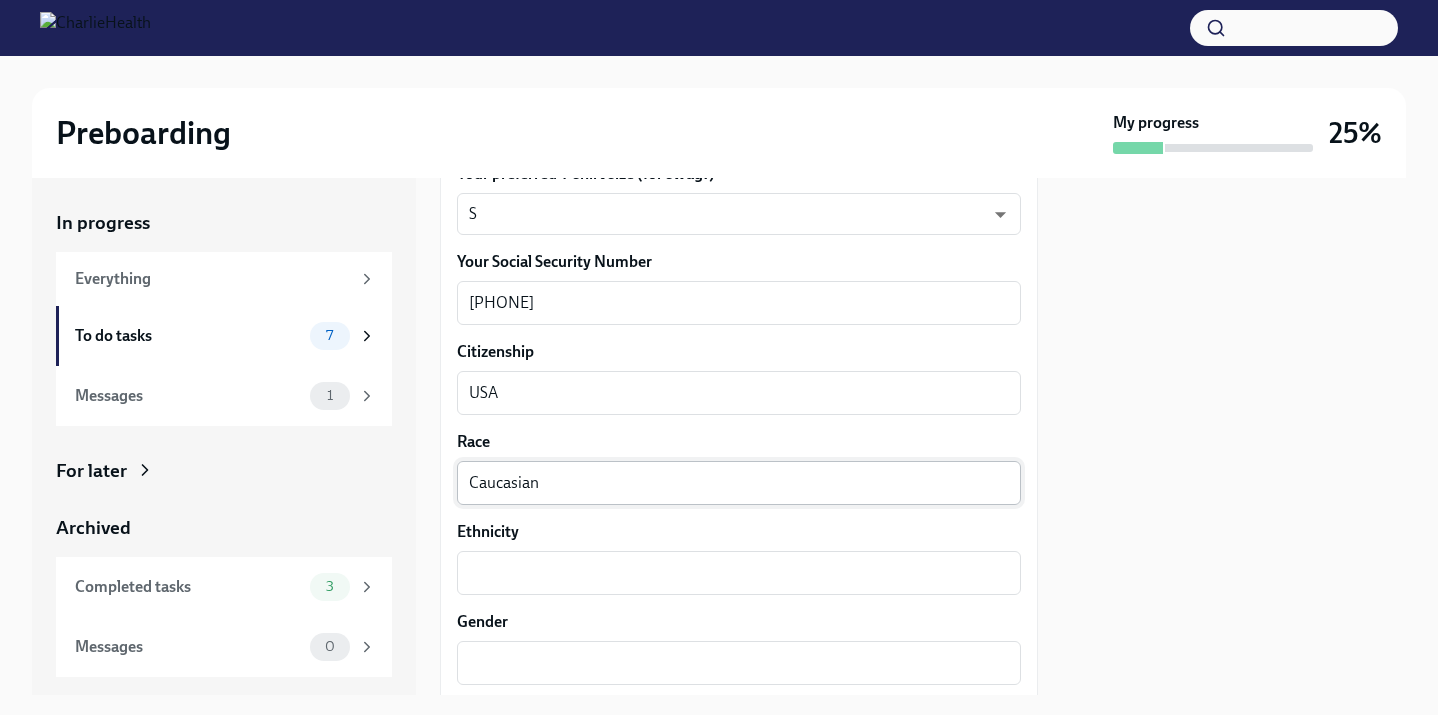 click on "Caucasian" at bounding box center (739, 483) 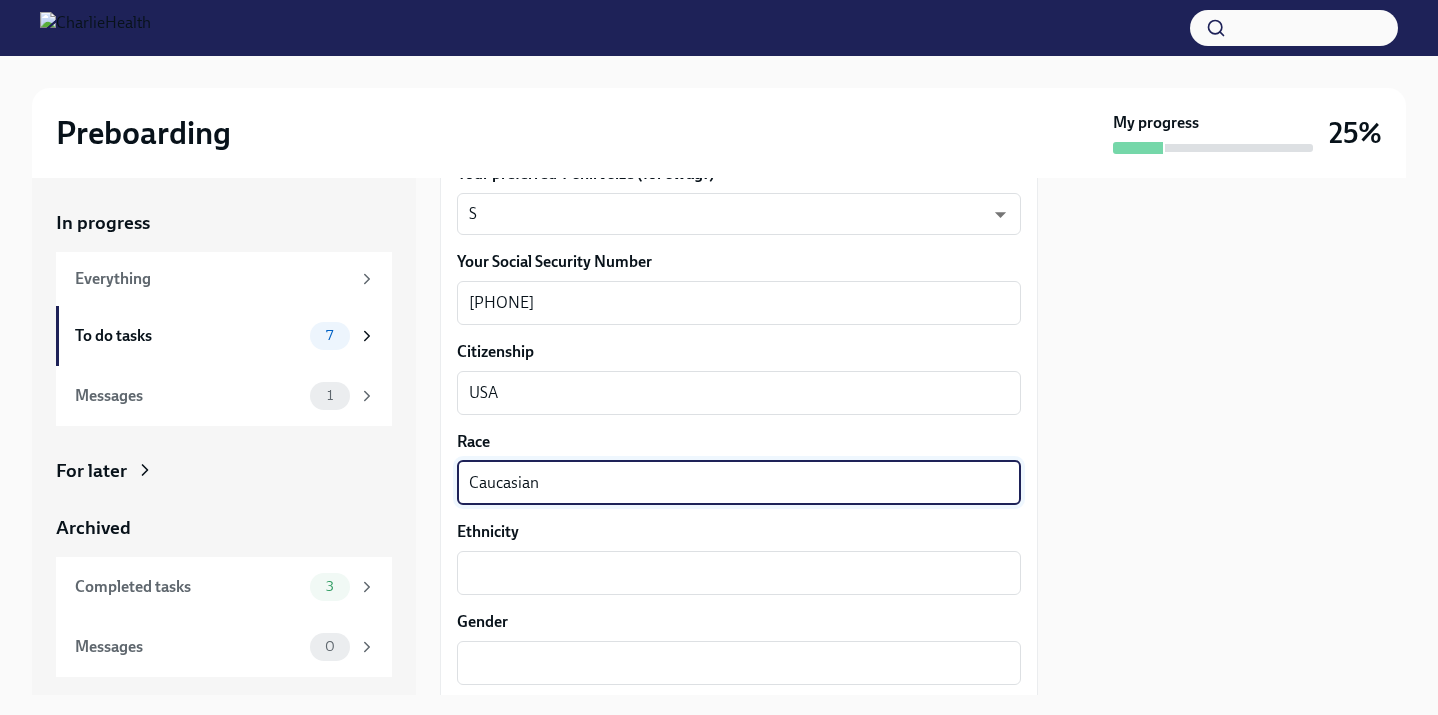 click on "Caucasian" at bounding box center [739, 483] 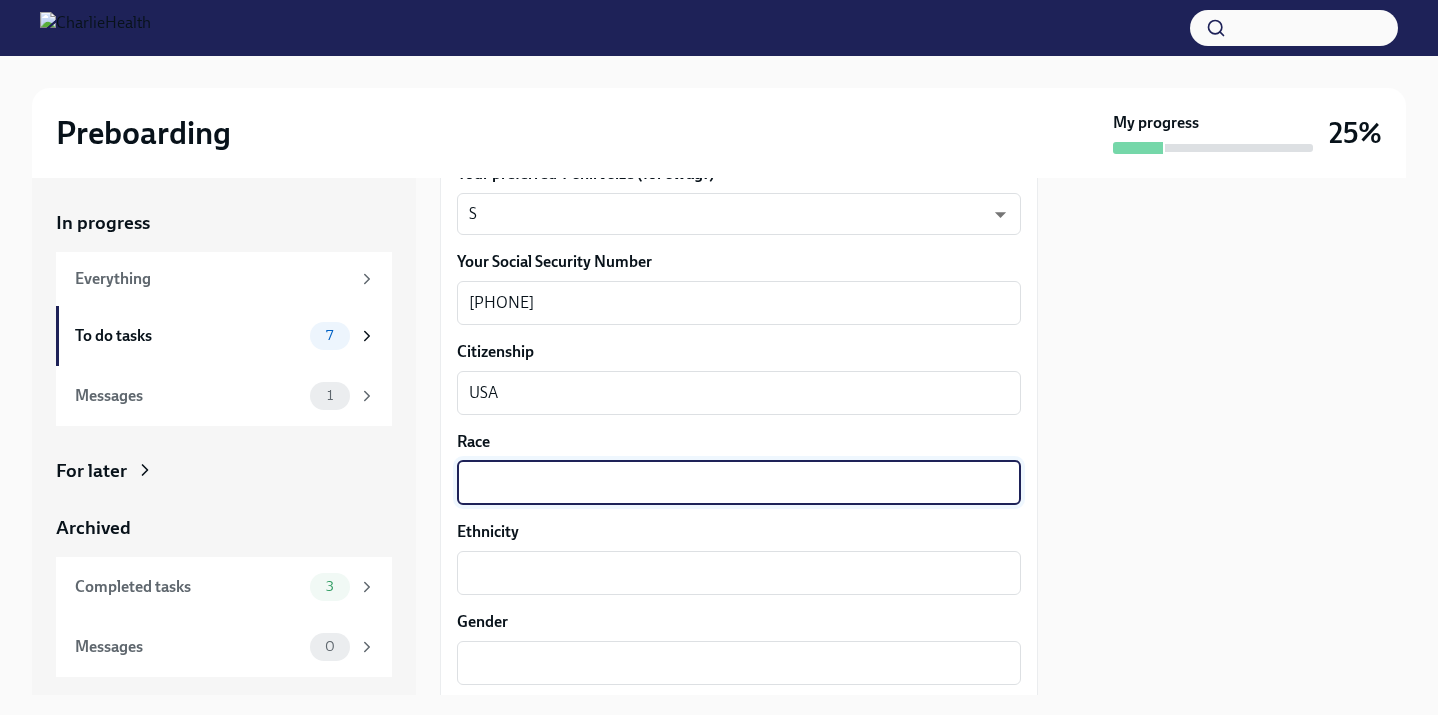 paste on "Caucasian" 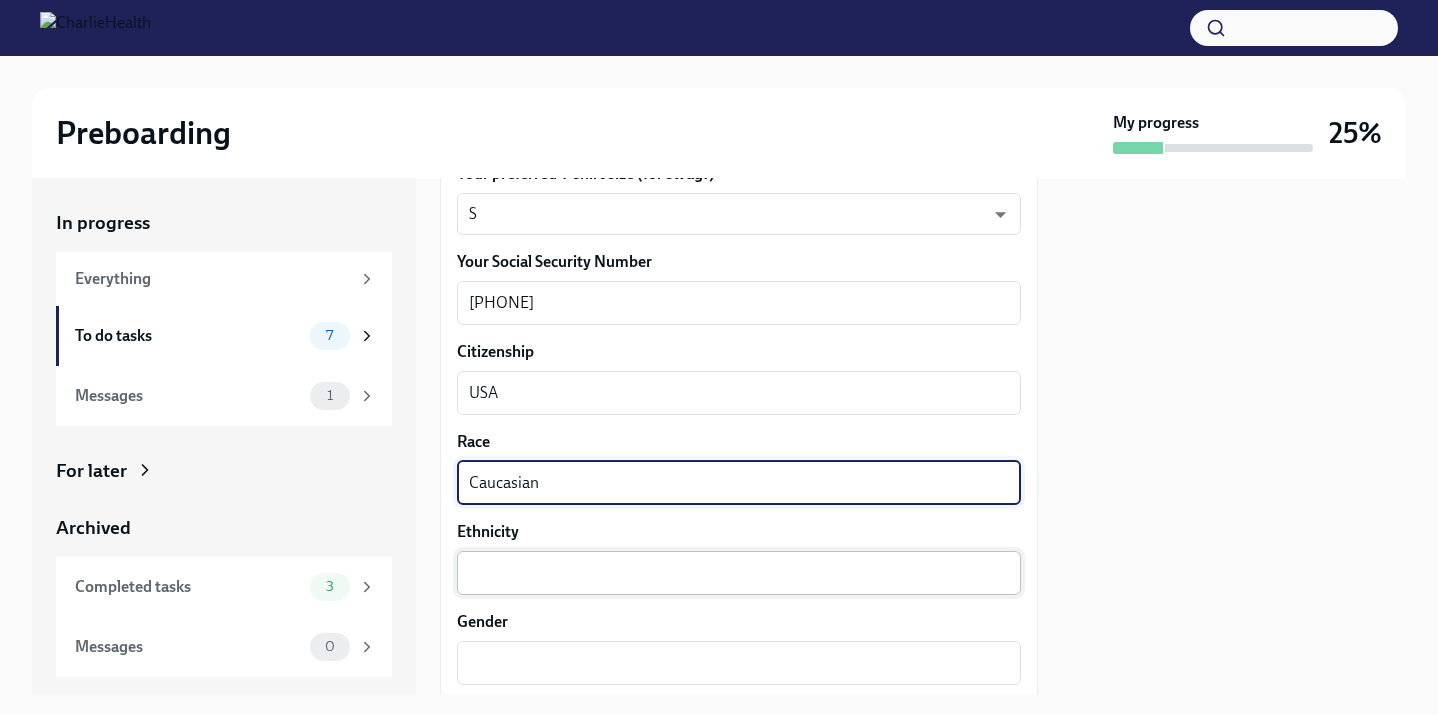 click on "Ethnicity" at bounding box center (739, 573) 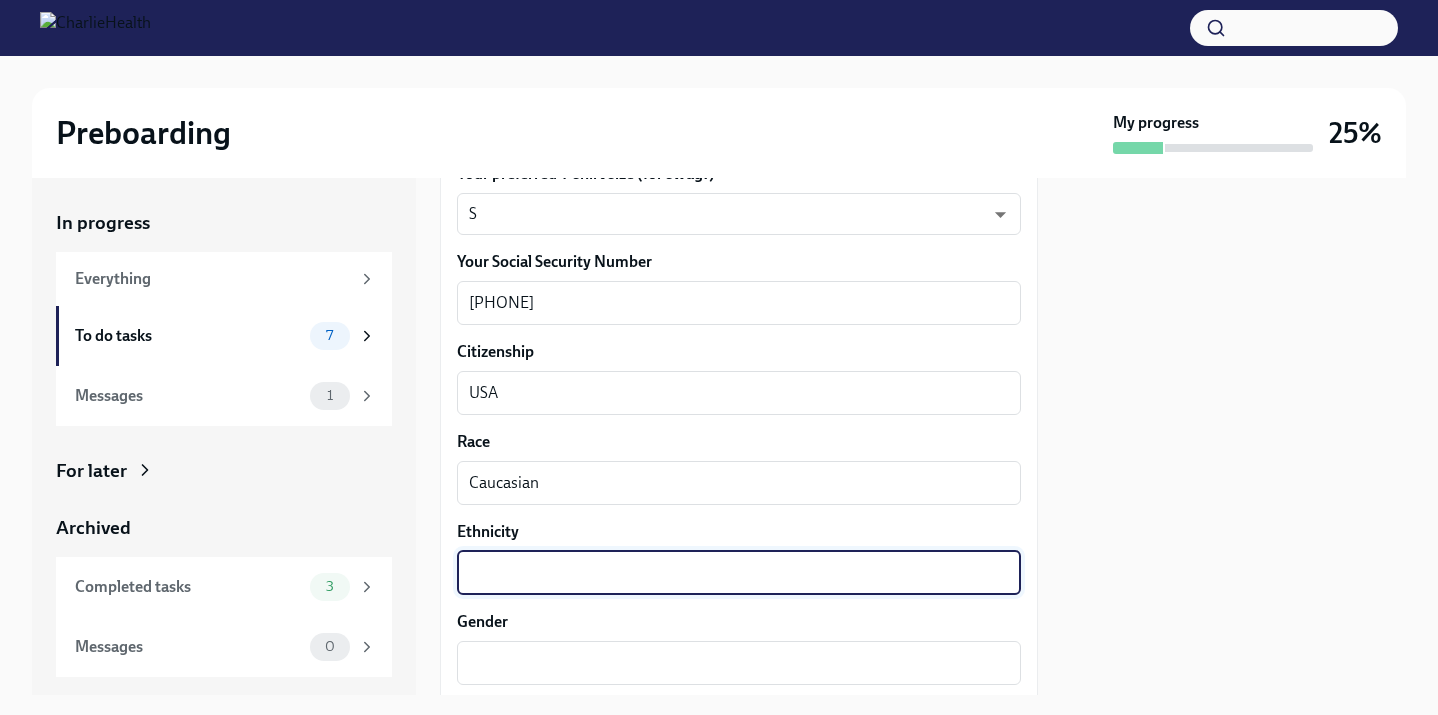 scroll, scrollTop: 1175, scrollLeft: 0, axis: vertical 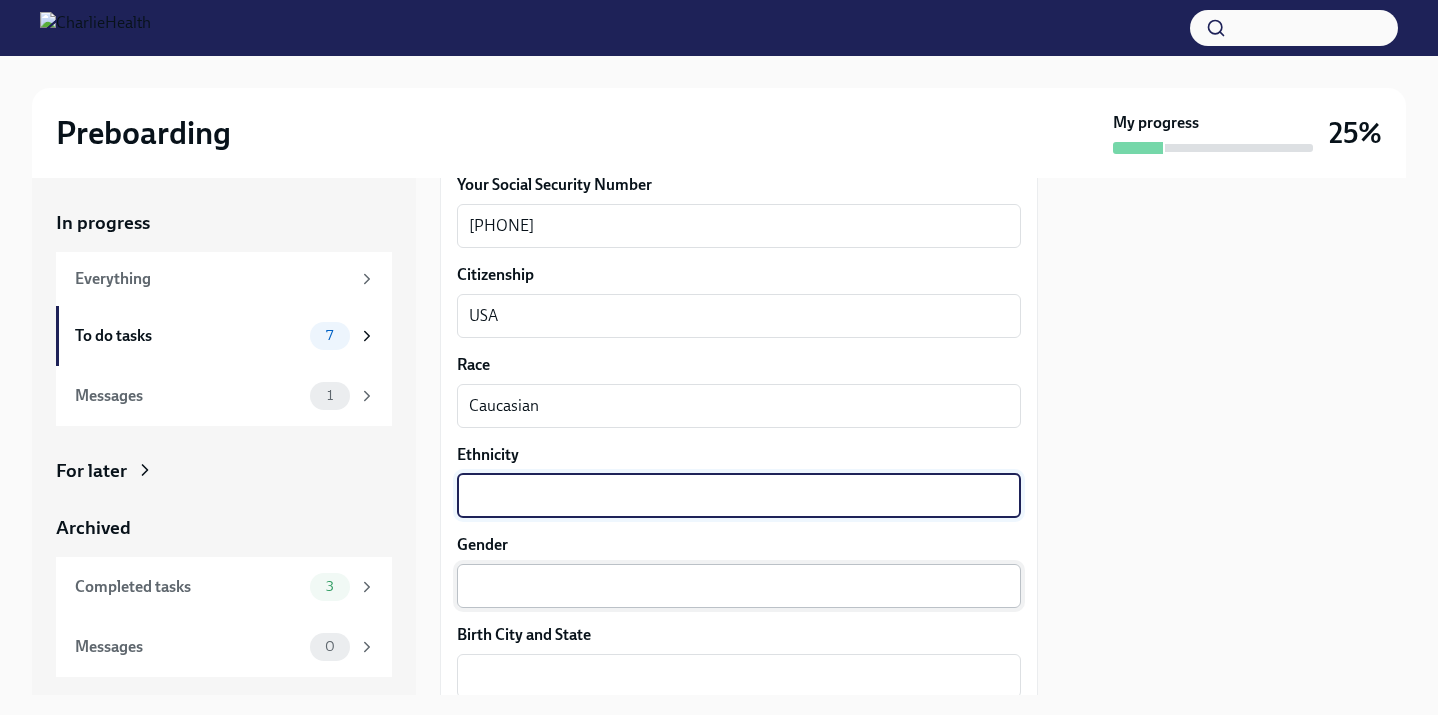 click on "Gender" at bounding box center [739, 586] 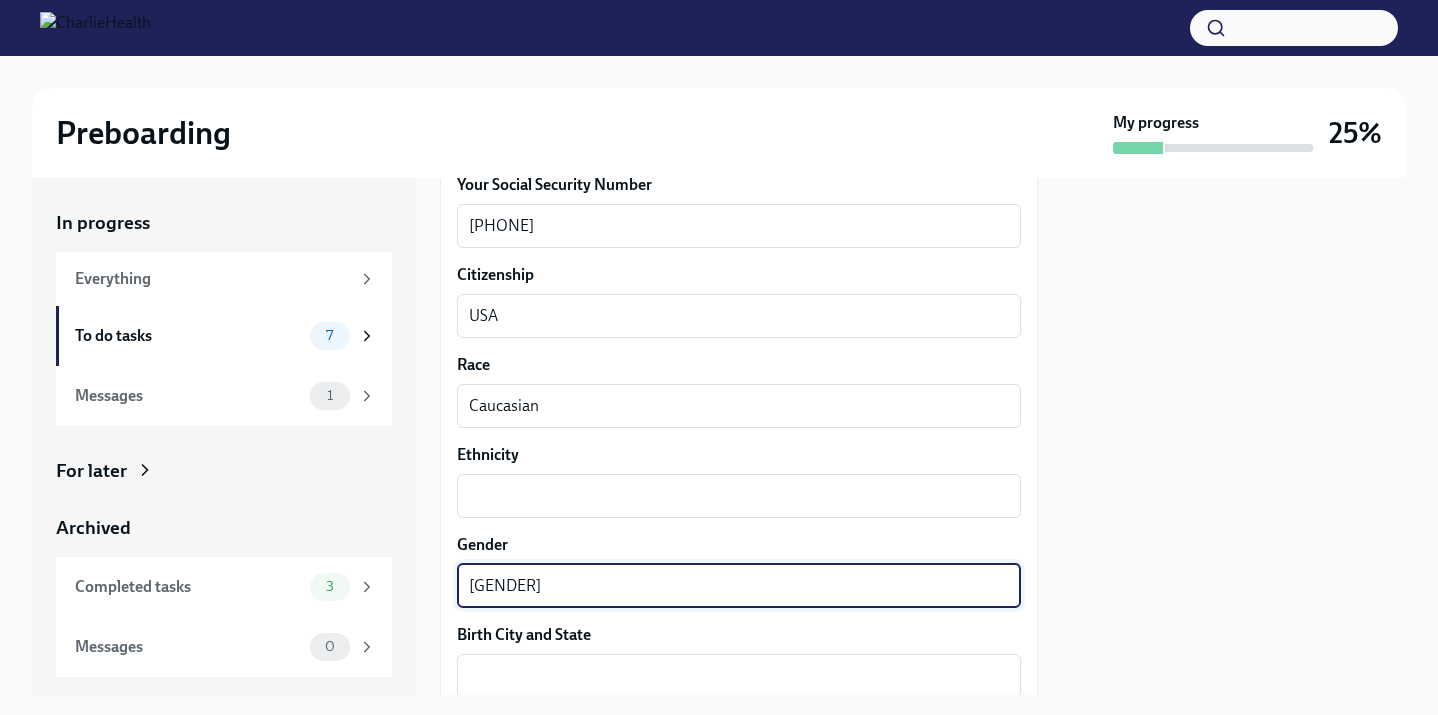 type on "[GENDER]" 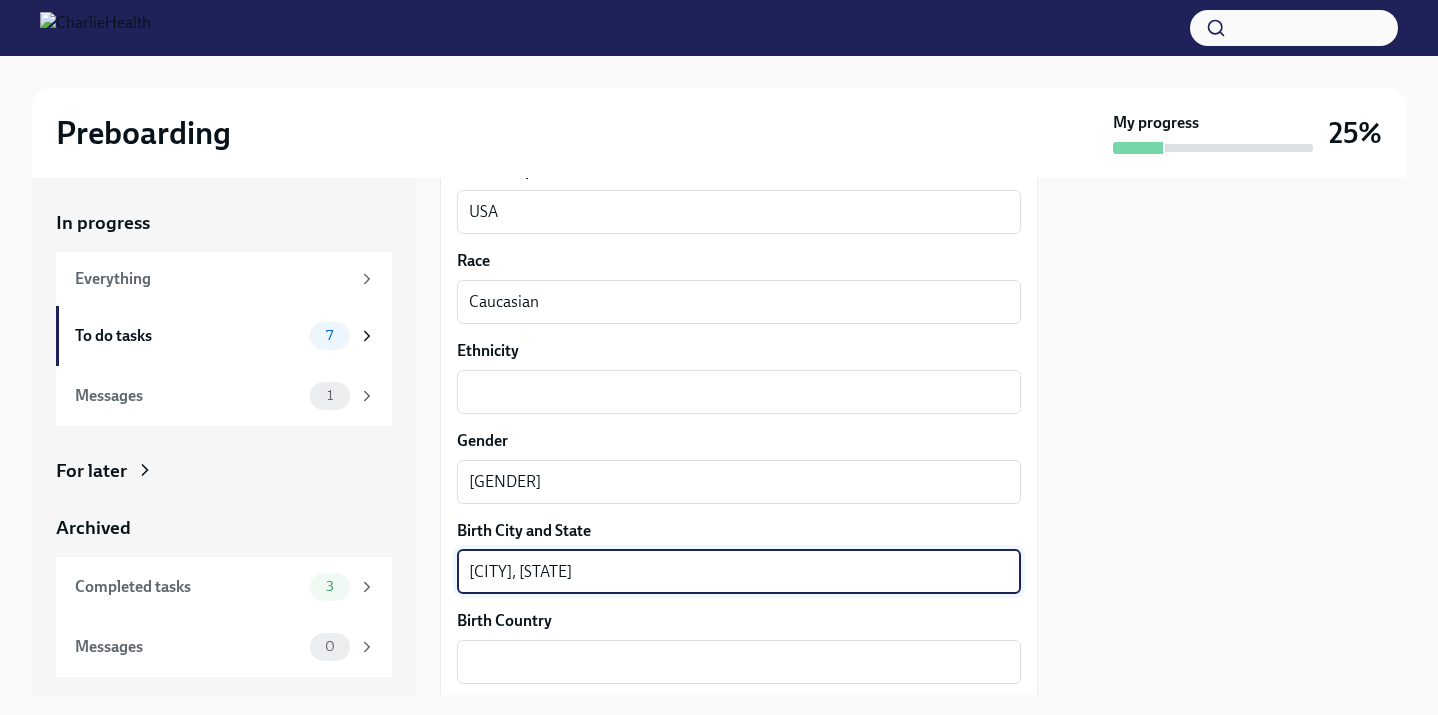 scroll, scrollTop: 1282, scrollLeft: 0, axis: vertical 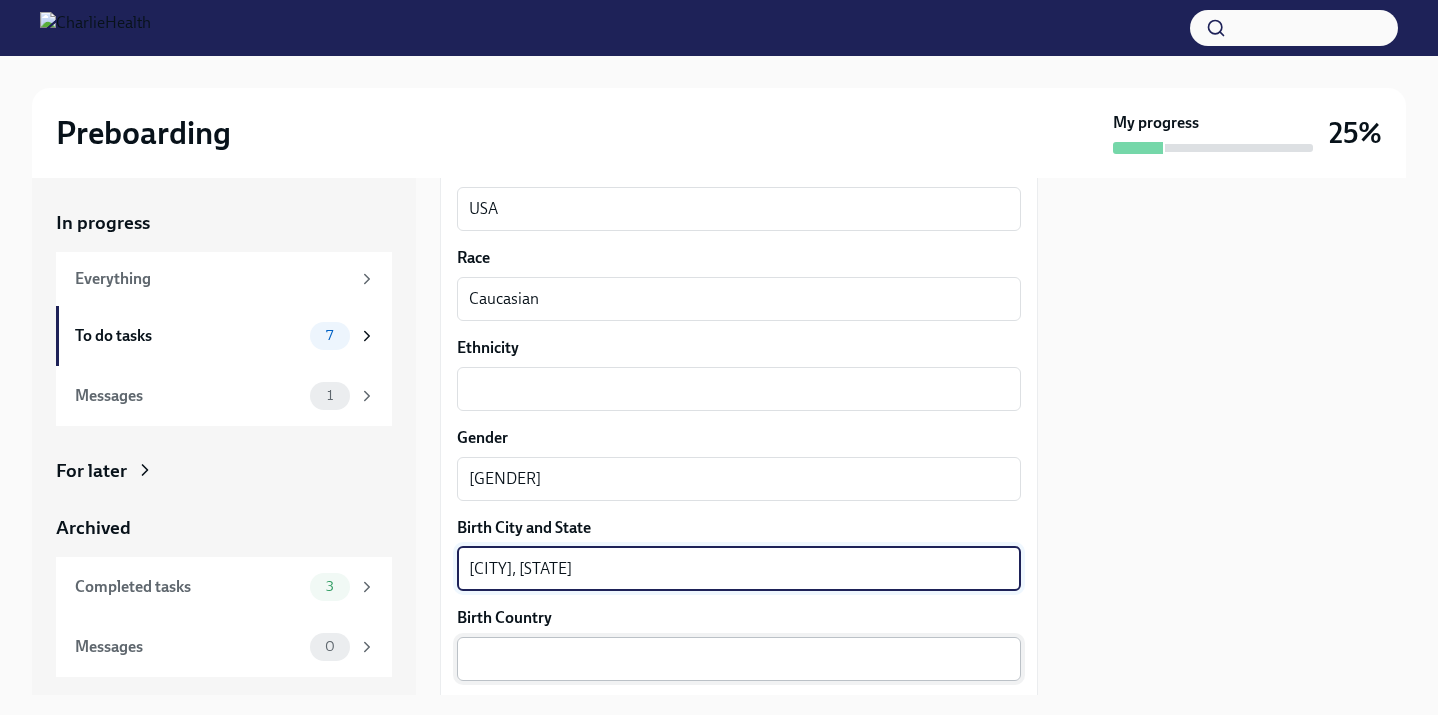 type on "[CITY], [STATE]" 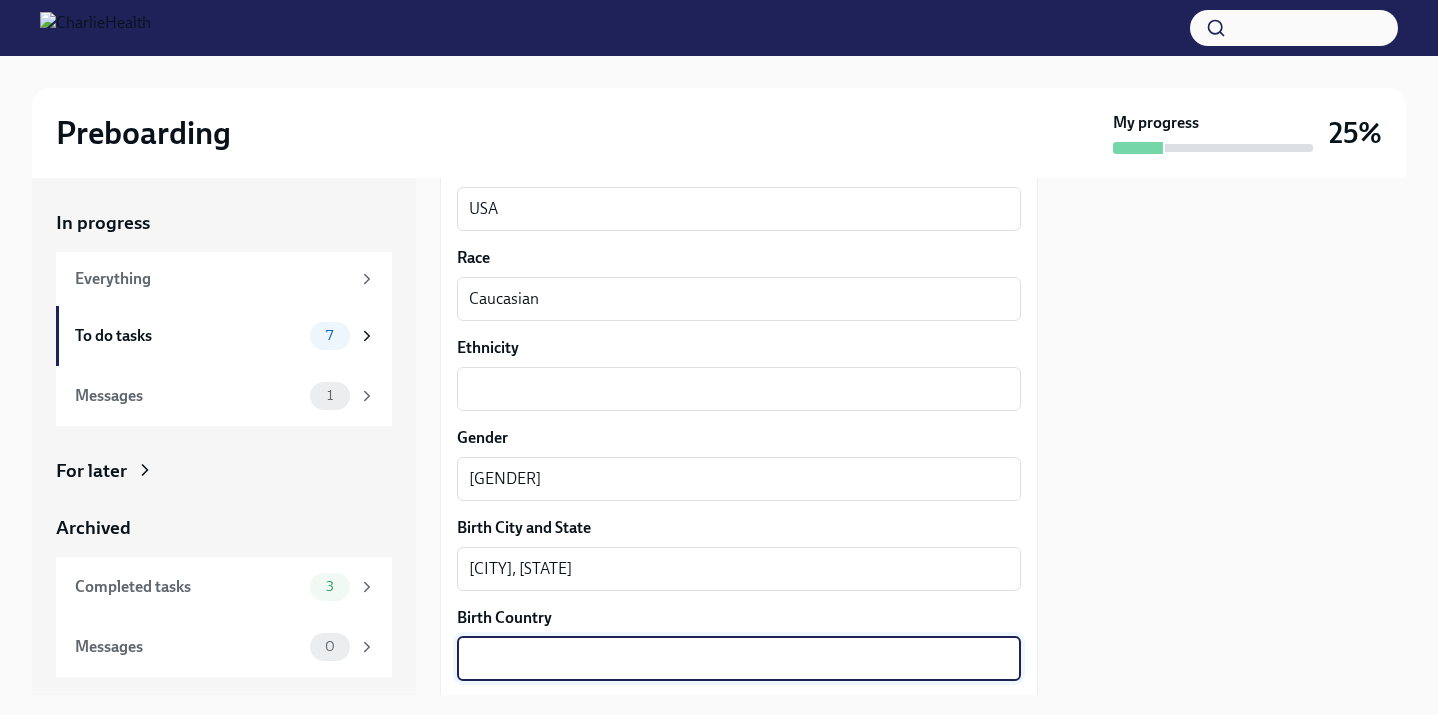 click on "Birth Country" at bounding box center [739, 659] 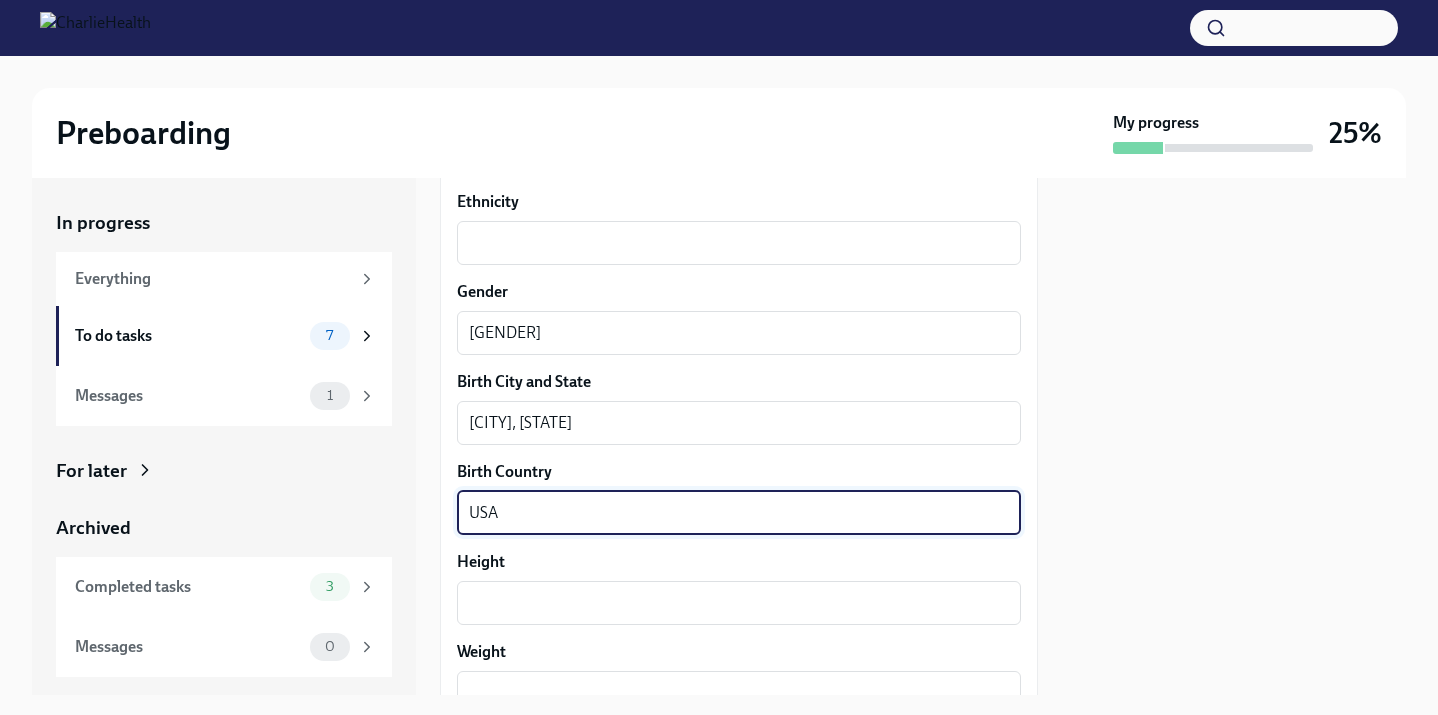 scroll, scrollTop: 1429, scrollLeft: 0, axis: vertical 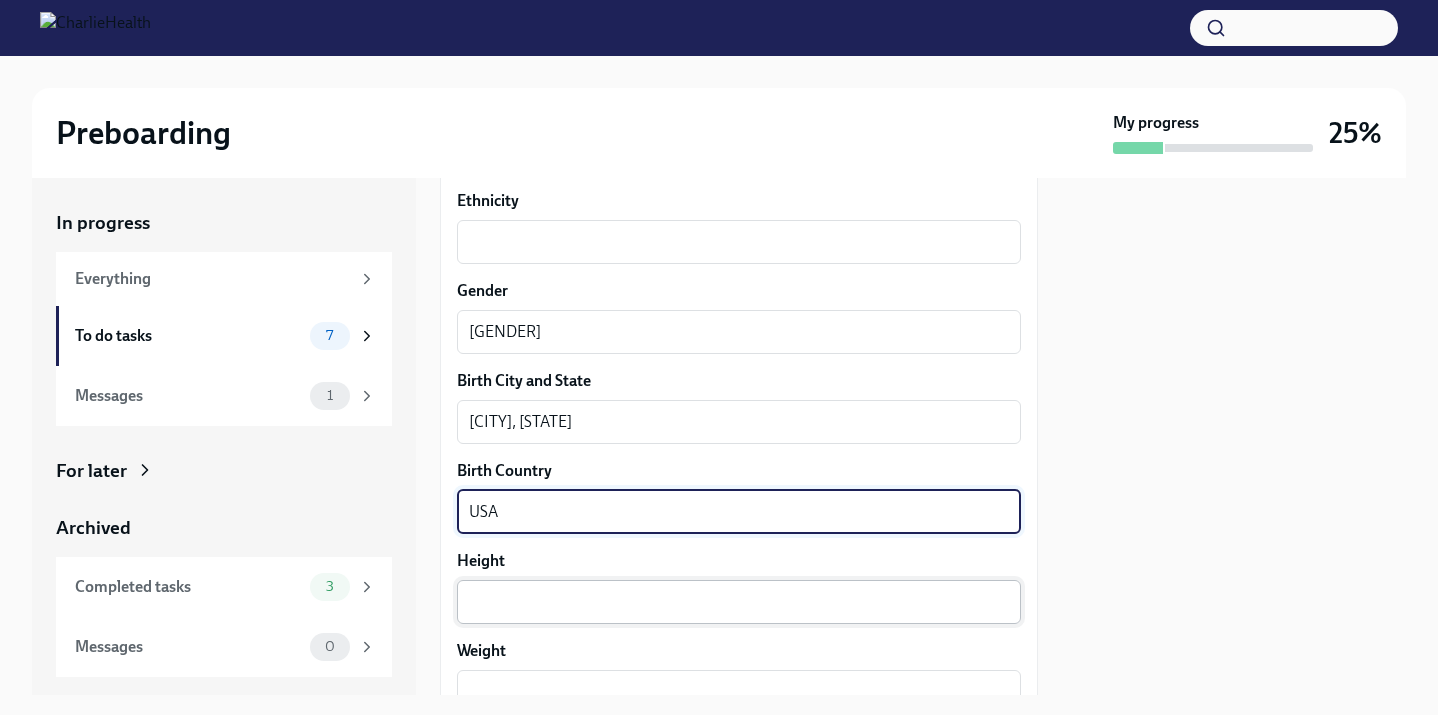 type on "USA" 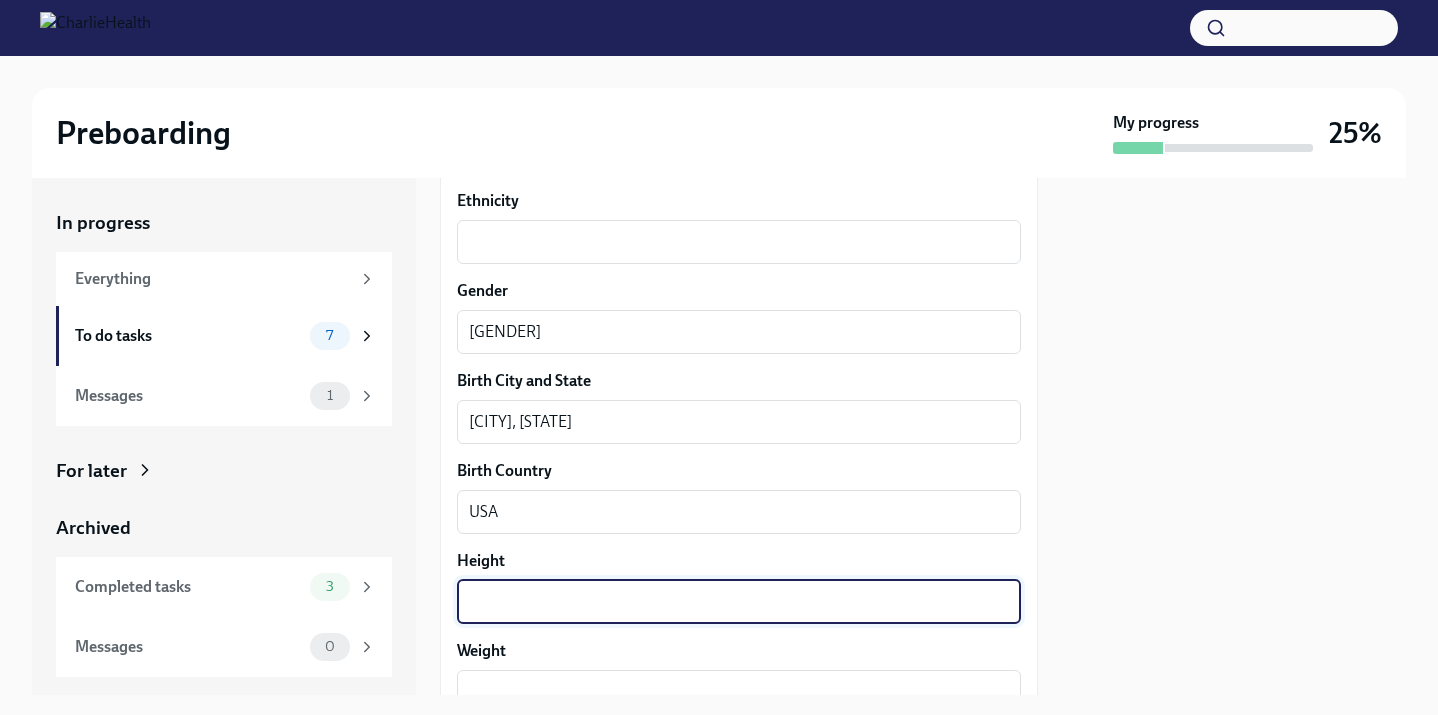 click on "Height" at bounding box center (739, 602) 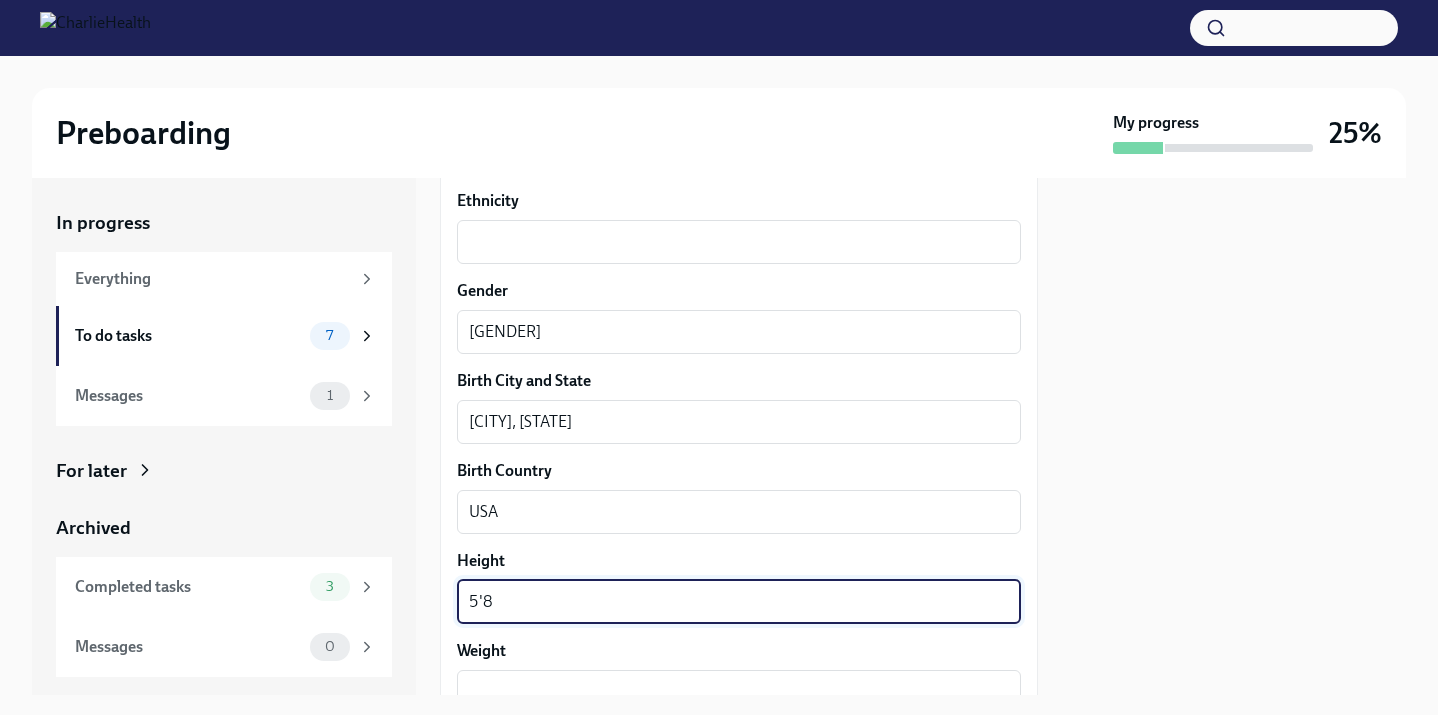 type on "5'8" 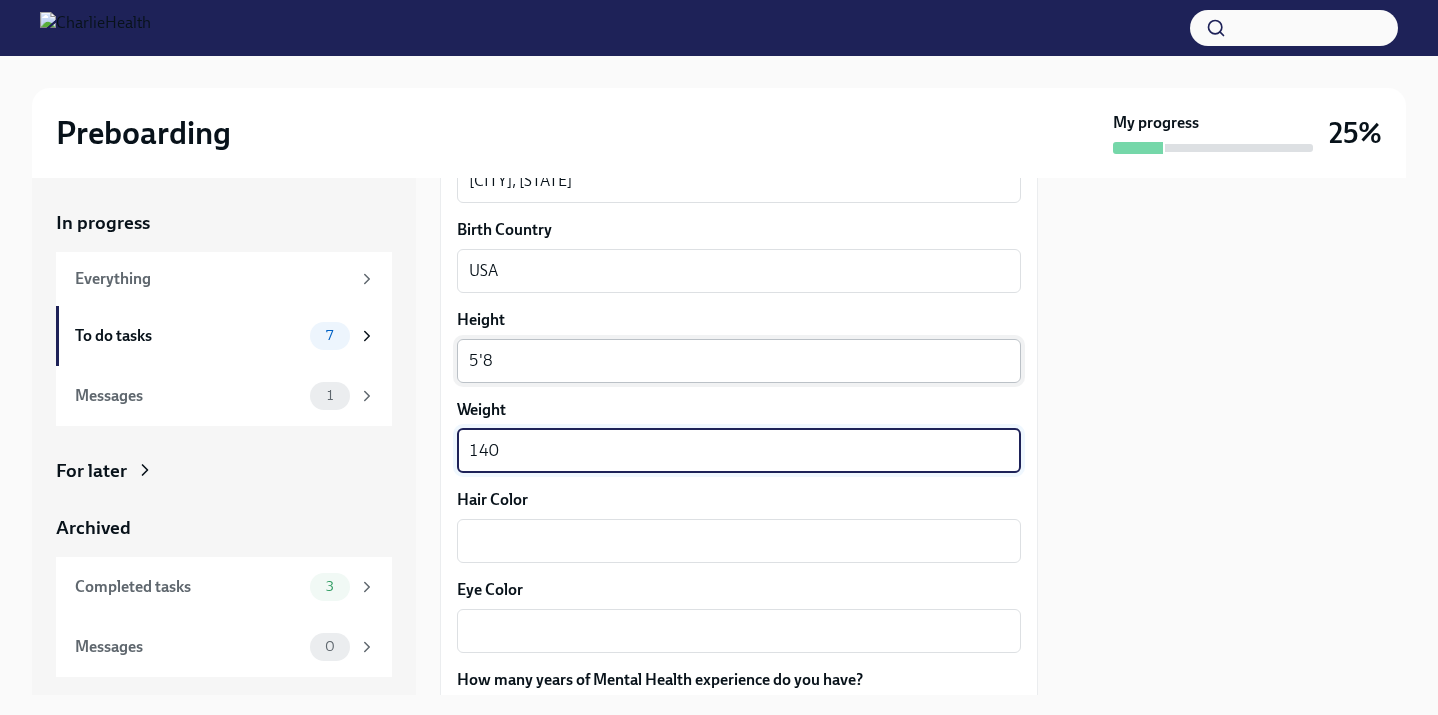 scroll, scrollTop: 1672, scrollLeft: 0, axis: vertical 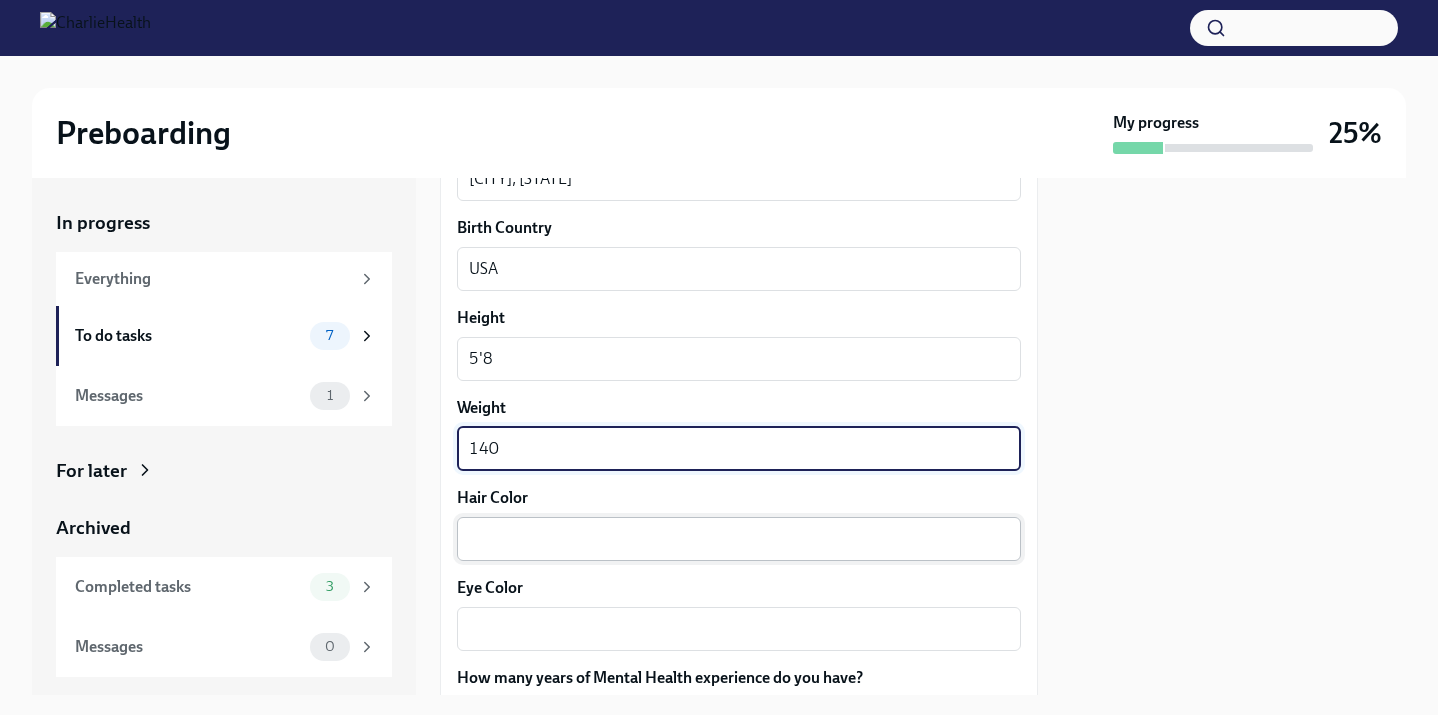 type on "140" 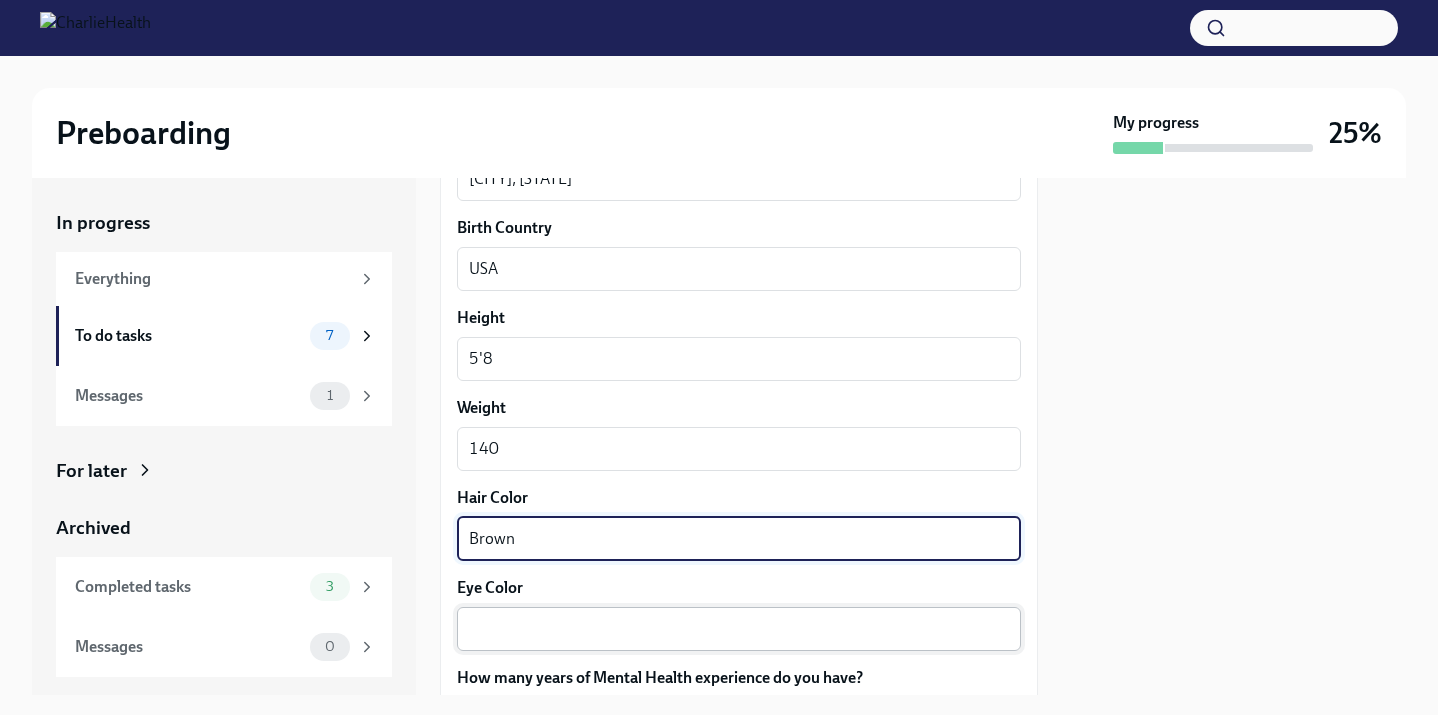 type on "Brown" 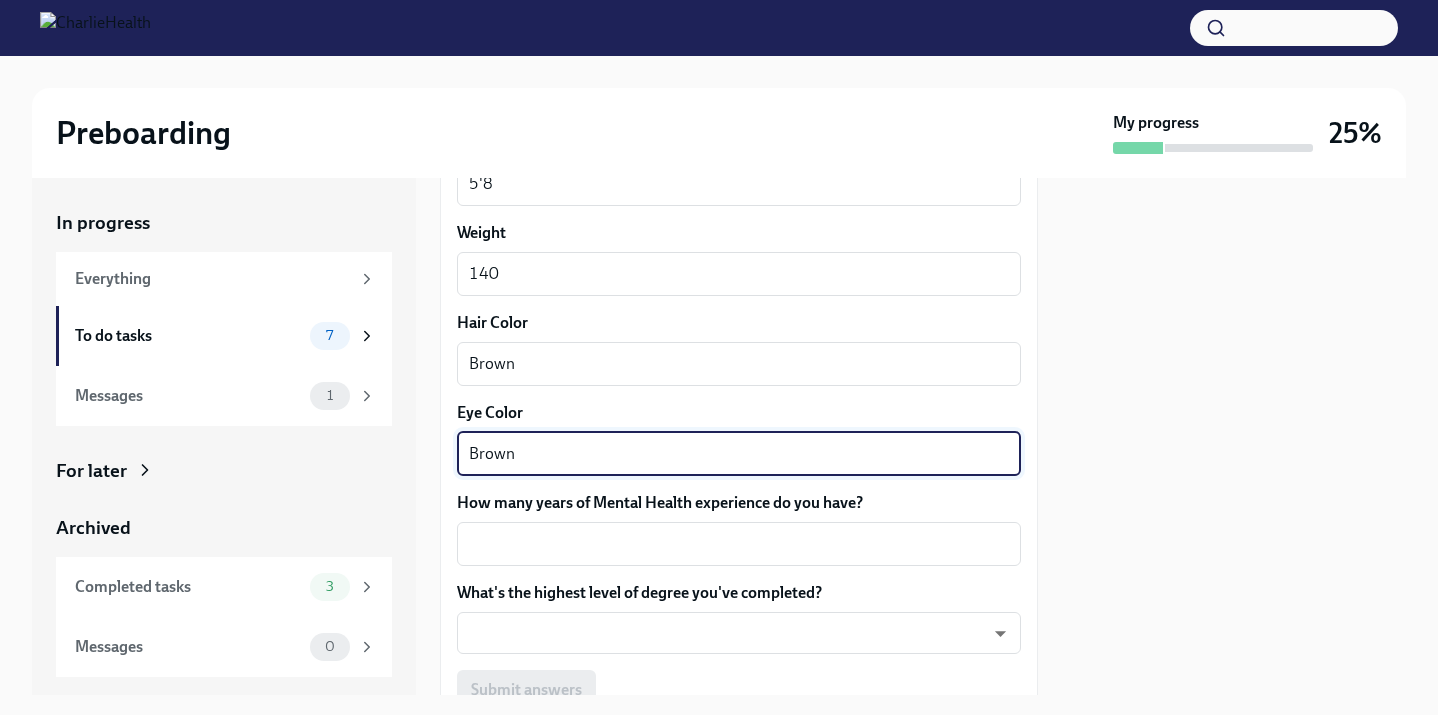 scroll, scrollTop: 1850, scrollLeft: 0, axis: vertical 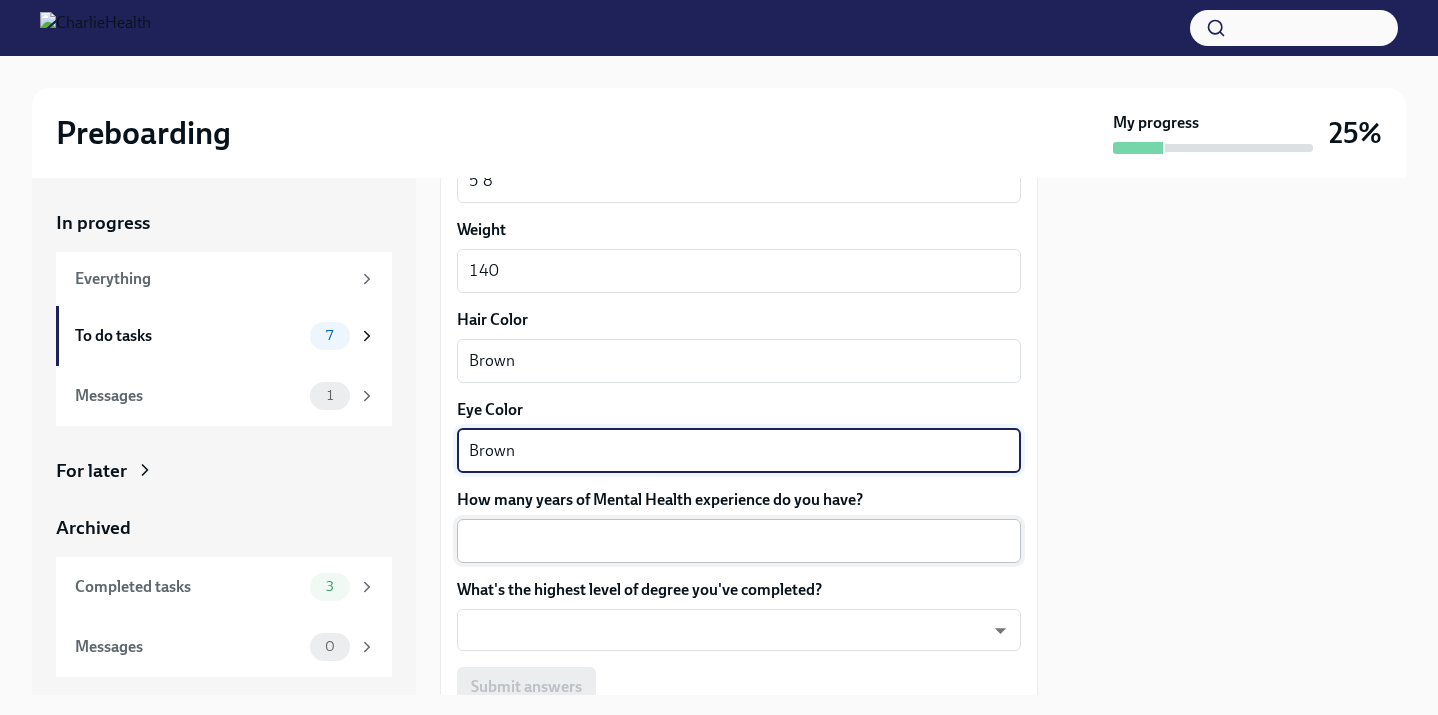 type on "Brown" 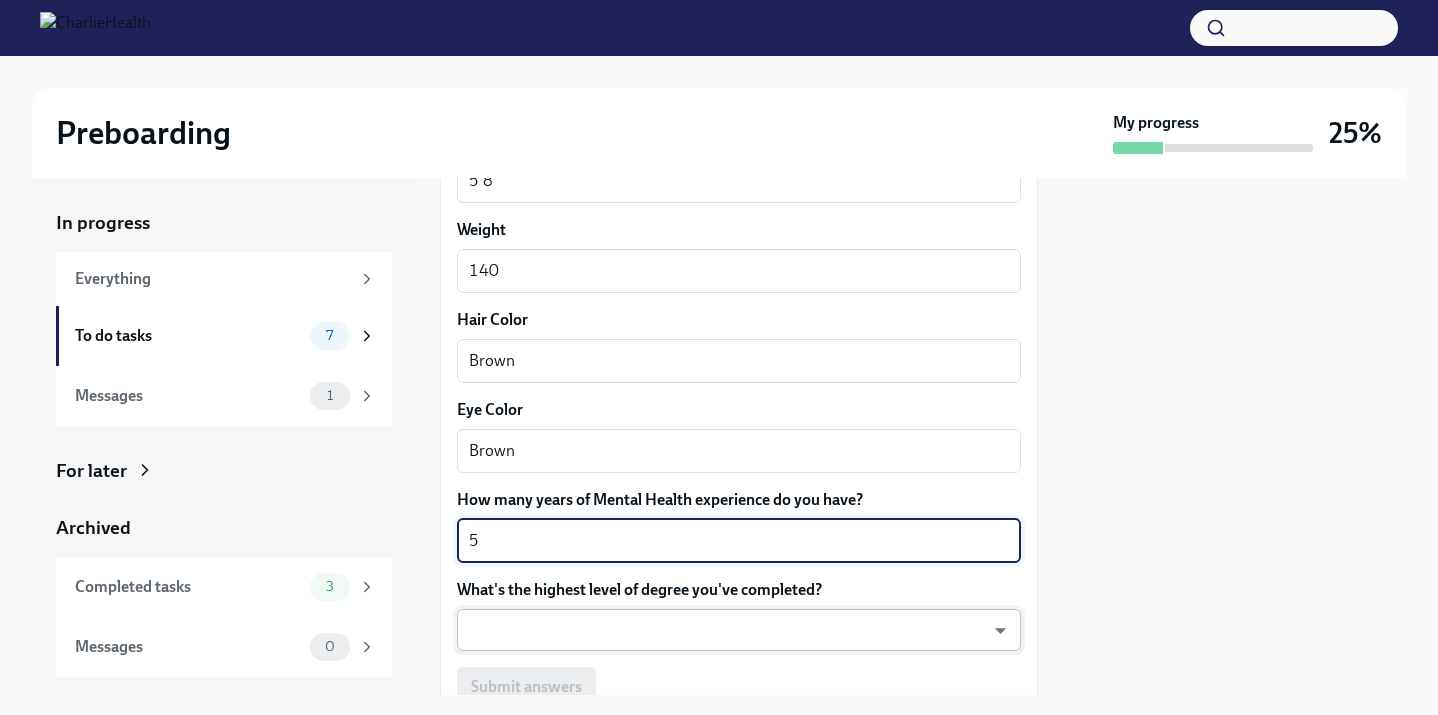 type on "5" 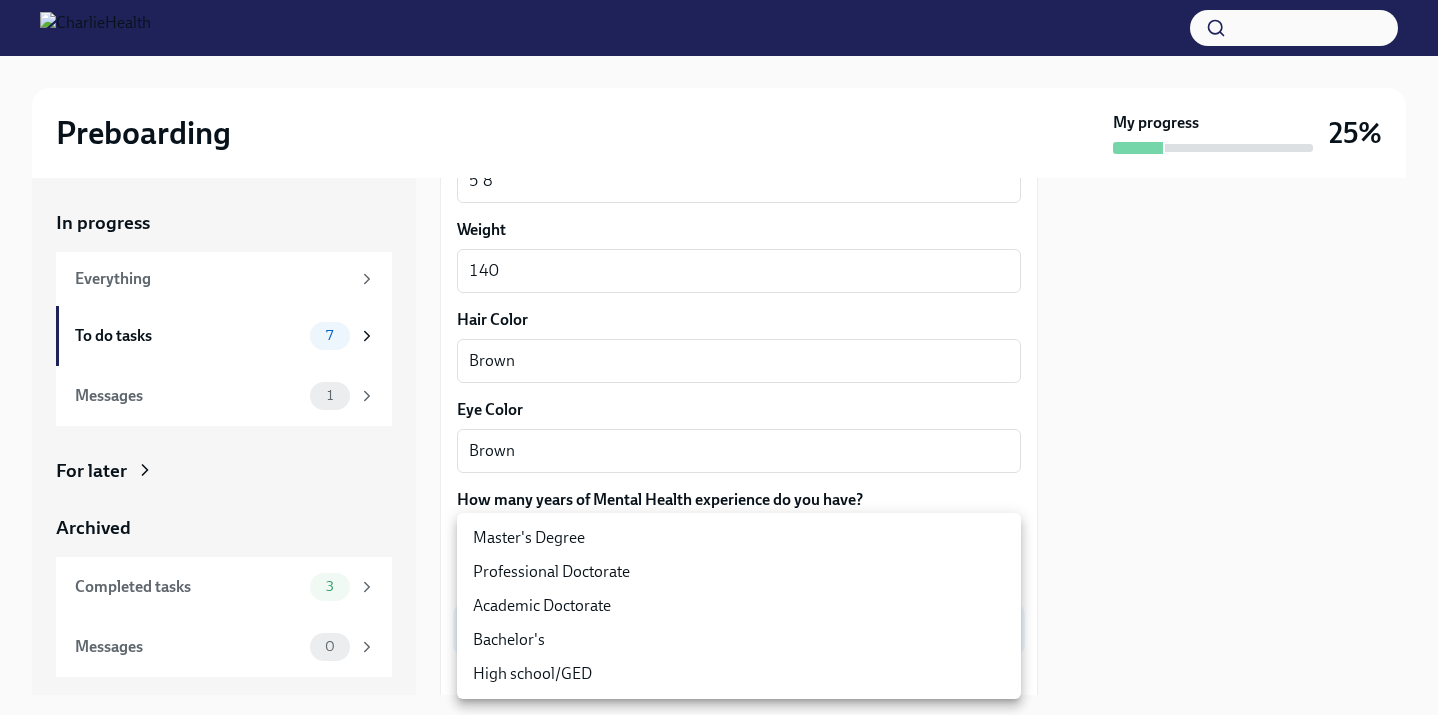click on "Master's Degree" at bounding box center [739, 538] 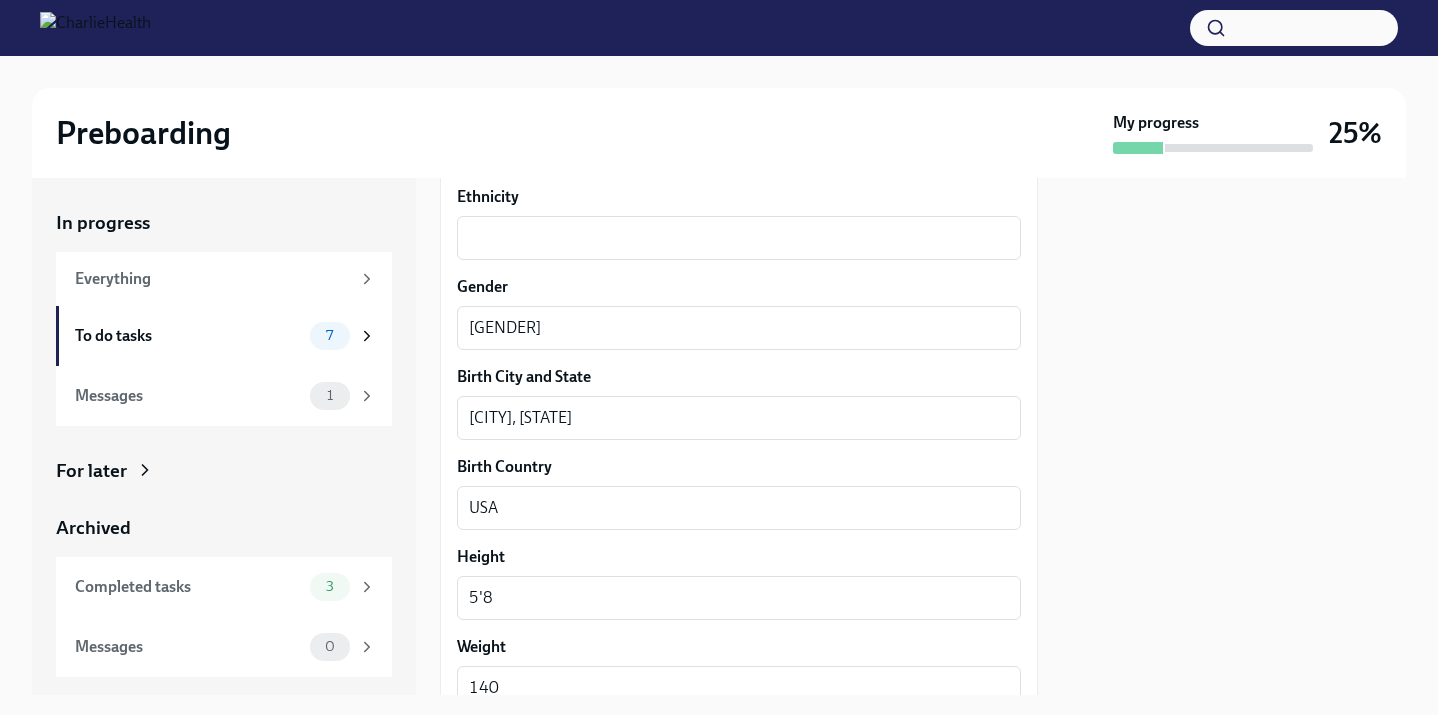 scroll, scrollTop: 1337, scrollLeft: 0, axis: vertical 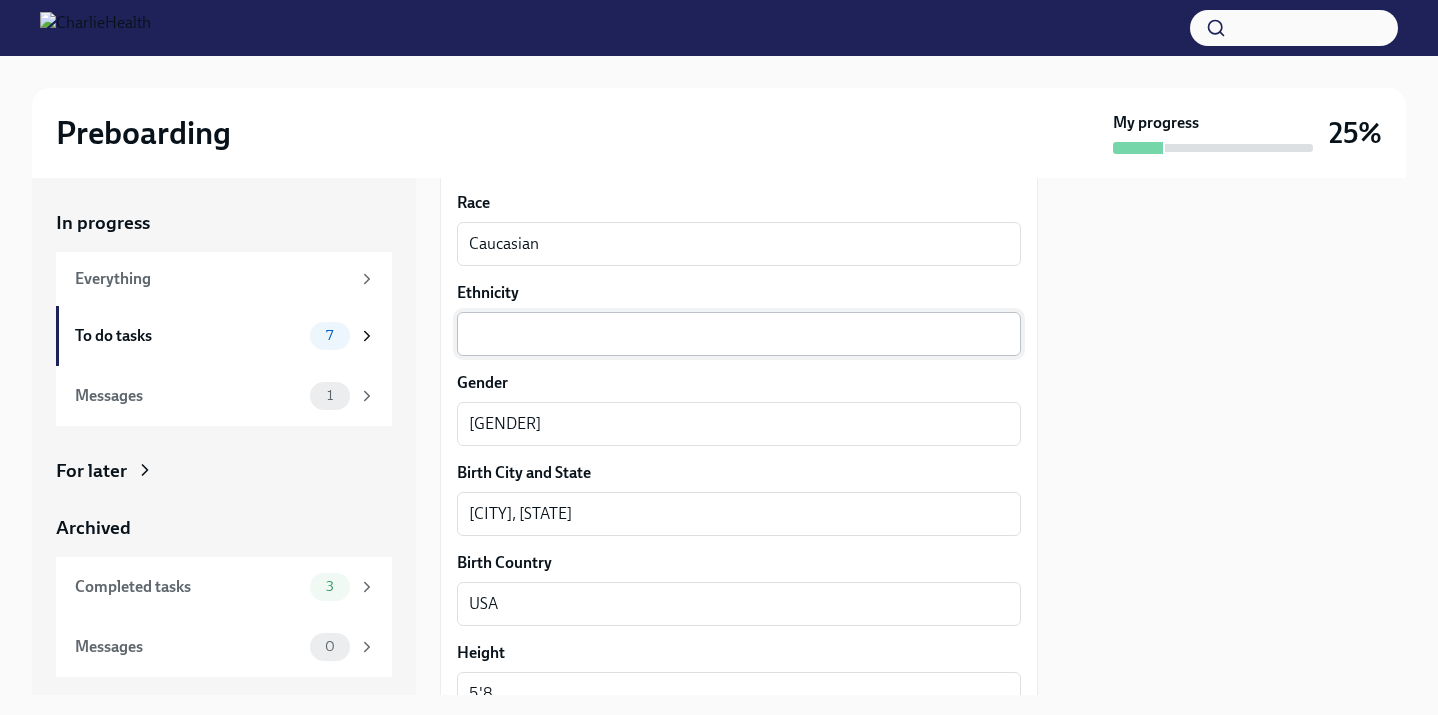 click on "Ethnicity" at bounding box center [739, 334] 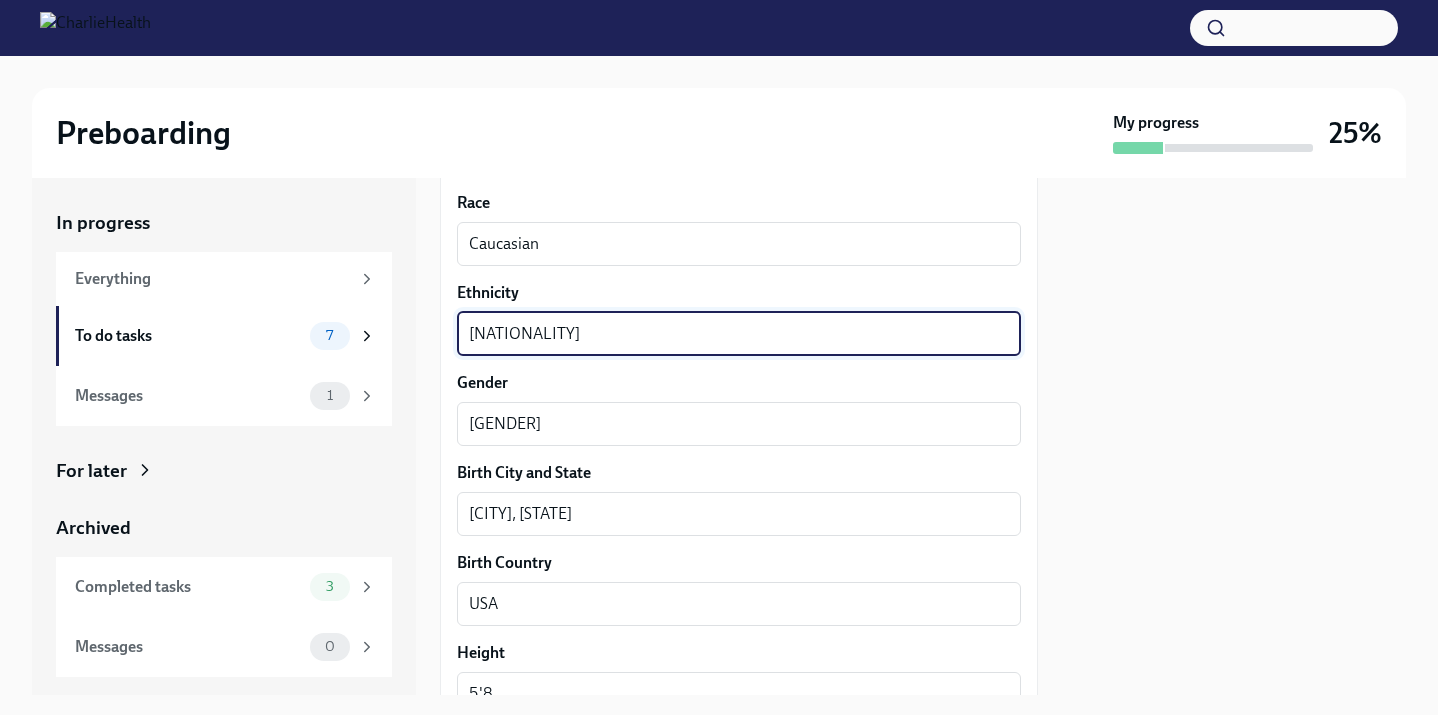 type on "[NATIONALITY]" 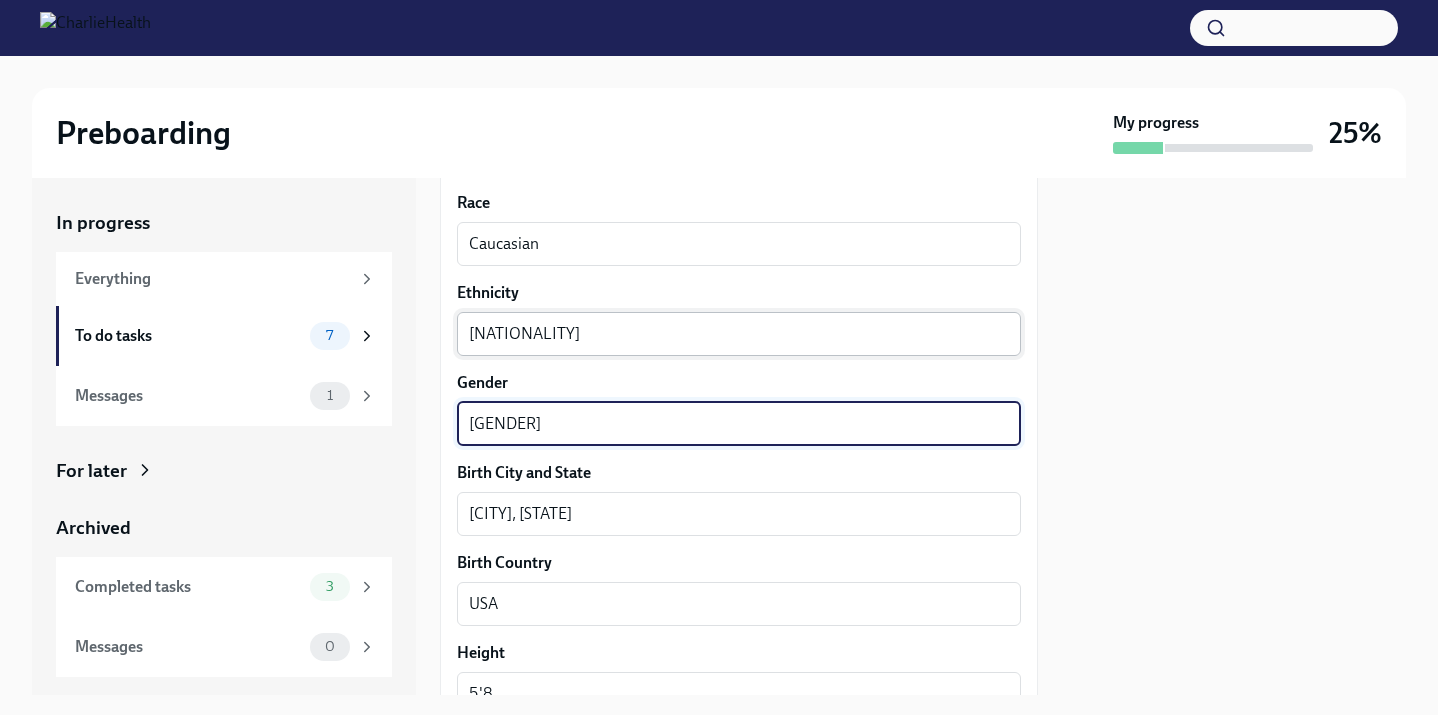click on "[NATIONALITY] x ​" at bounding box center (739, 334) 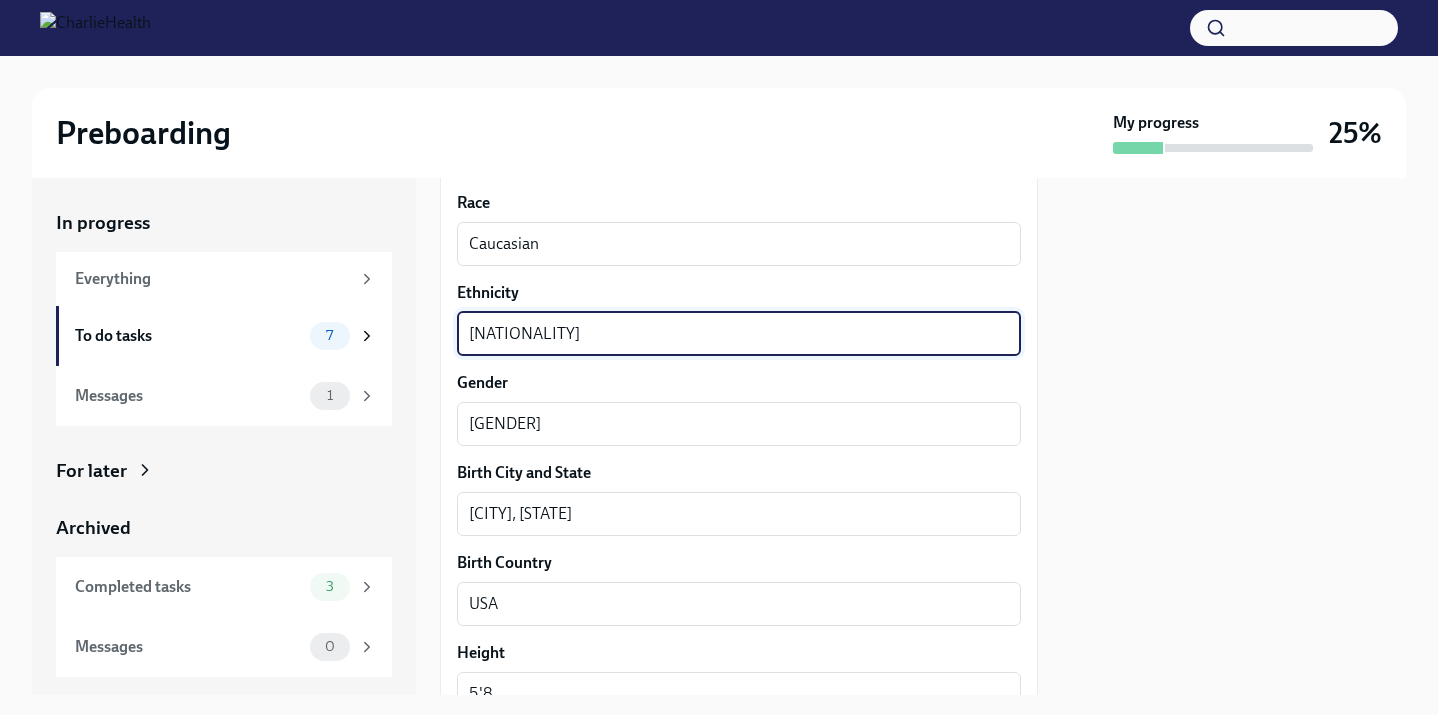 click at bounding box center [1234, 436] 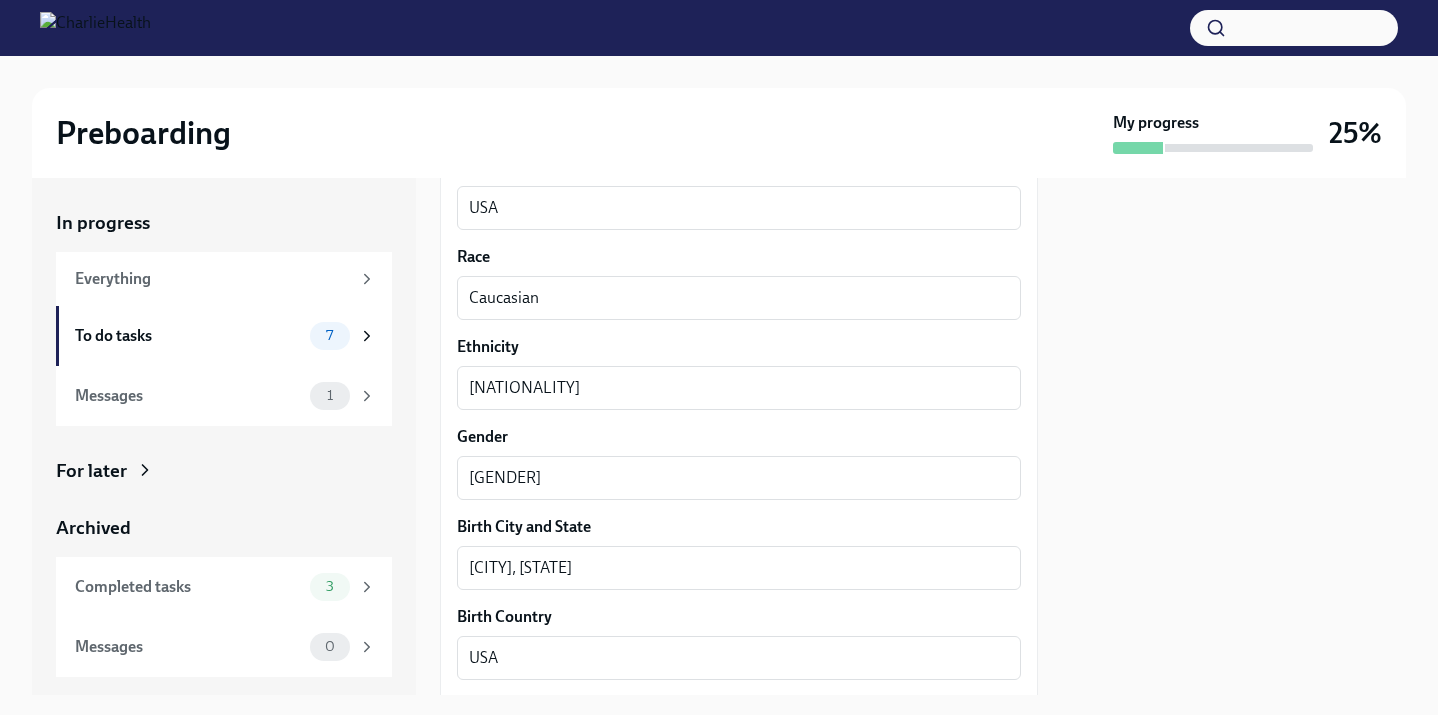 scroll, scrollTop: 1335, scrollLeft: 0, axis: vertical 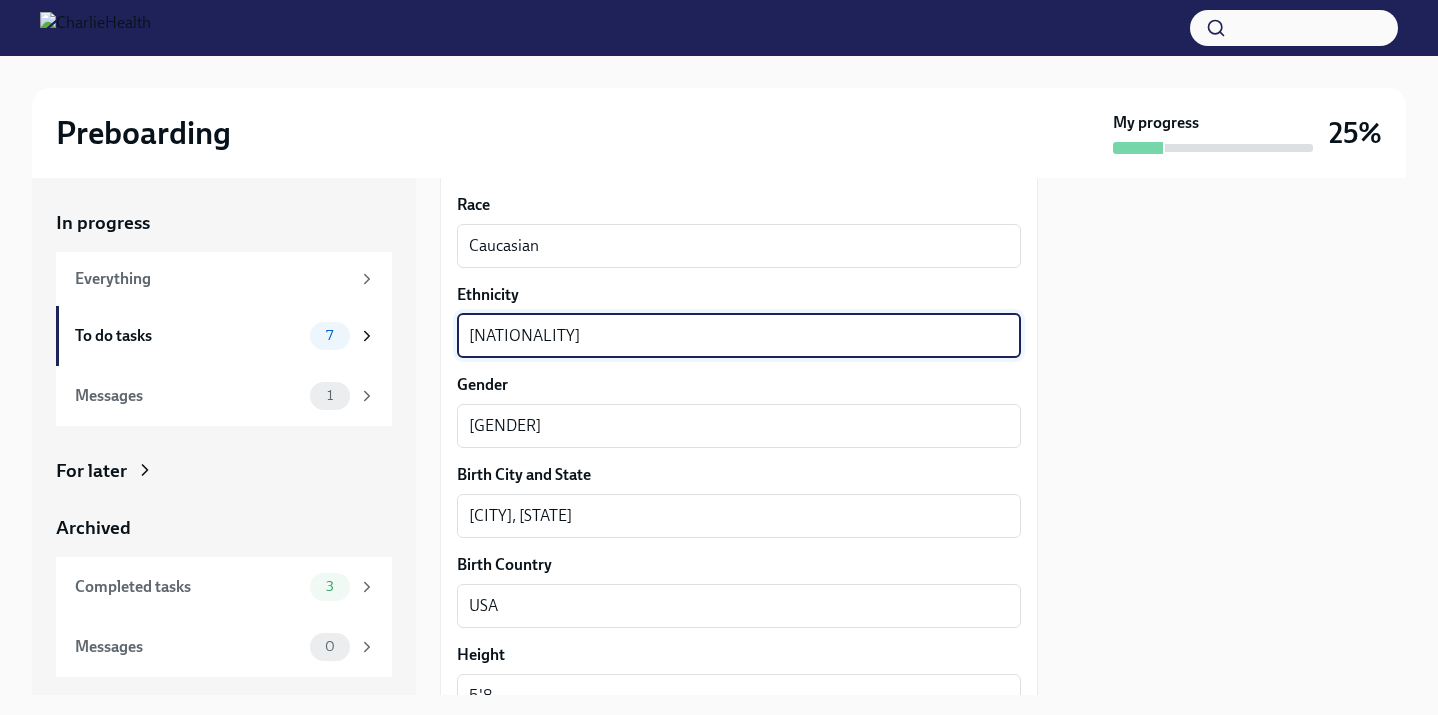 click on "[NATIONALITY]" at bounding box center [739, 336] 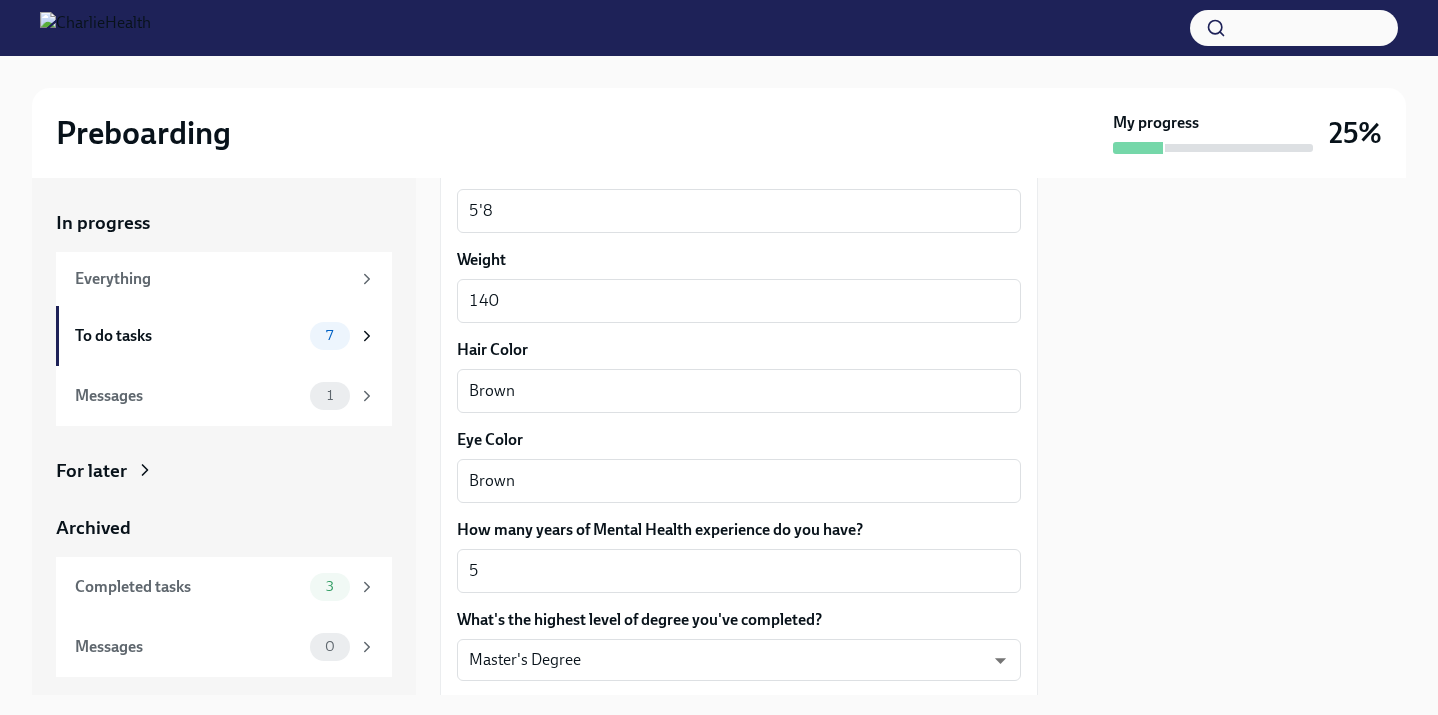 scroll, scrollTop: 2007, scrollLeft: 0, axis: vertical 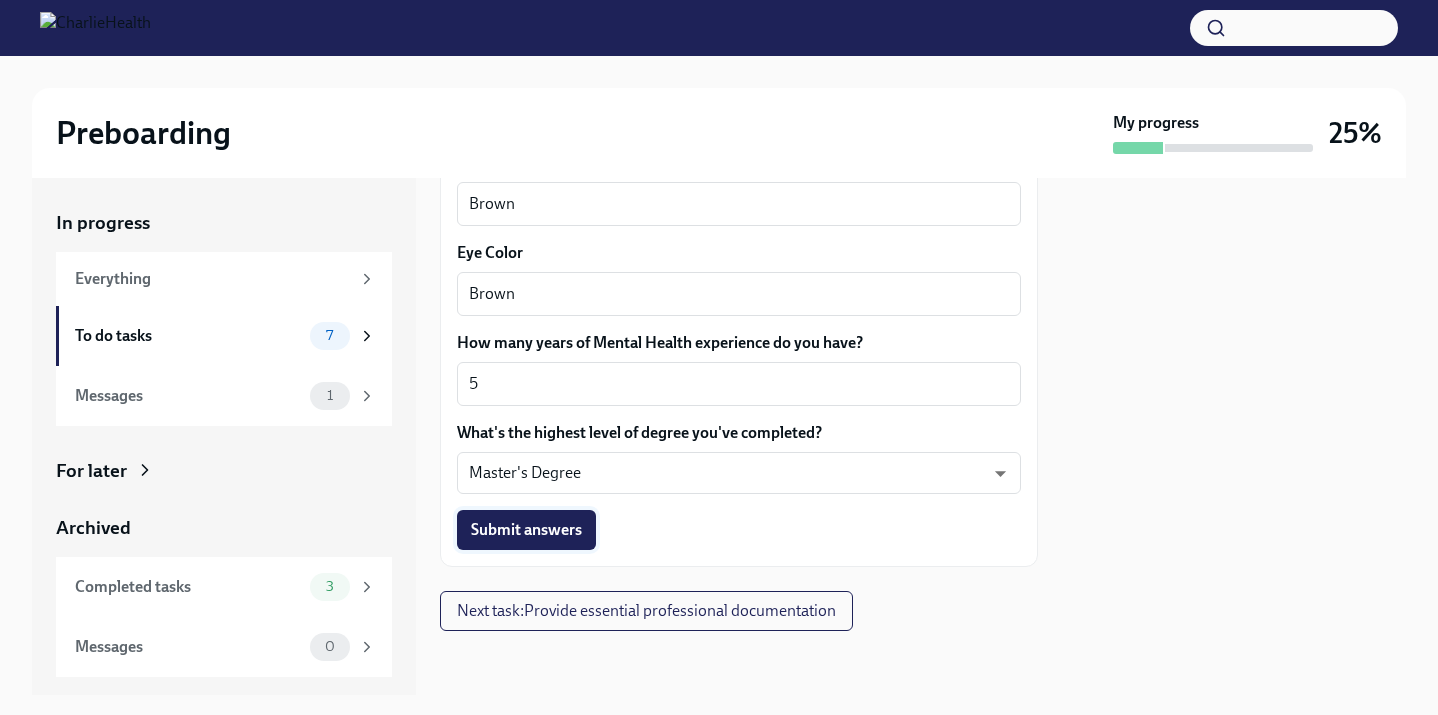 click on "Submit answers" at bounding box center [526, 530] 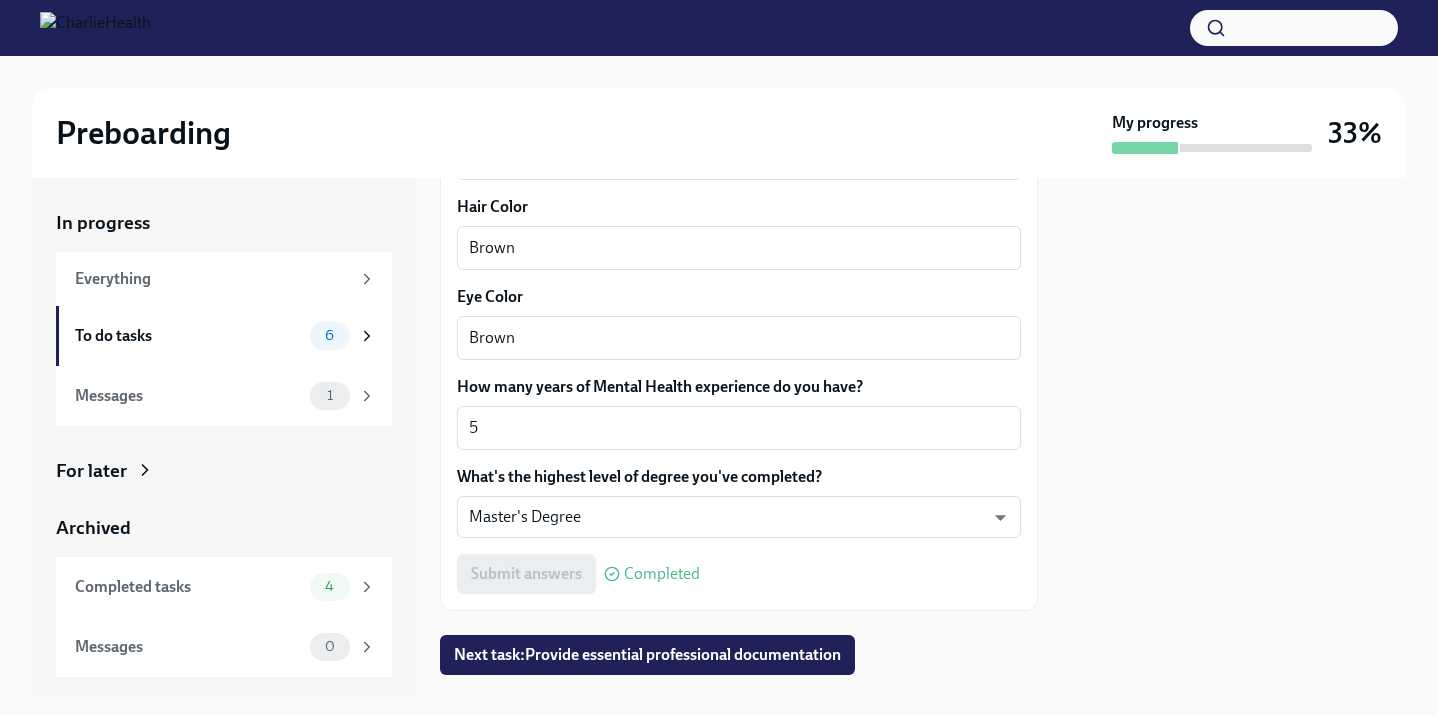 scroll, scrollTop: 2007, scrollLeft: 0, axis: vertical 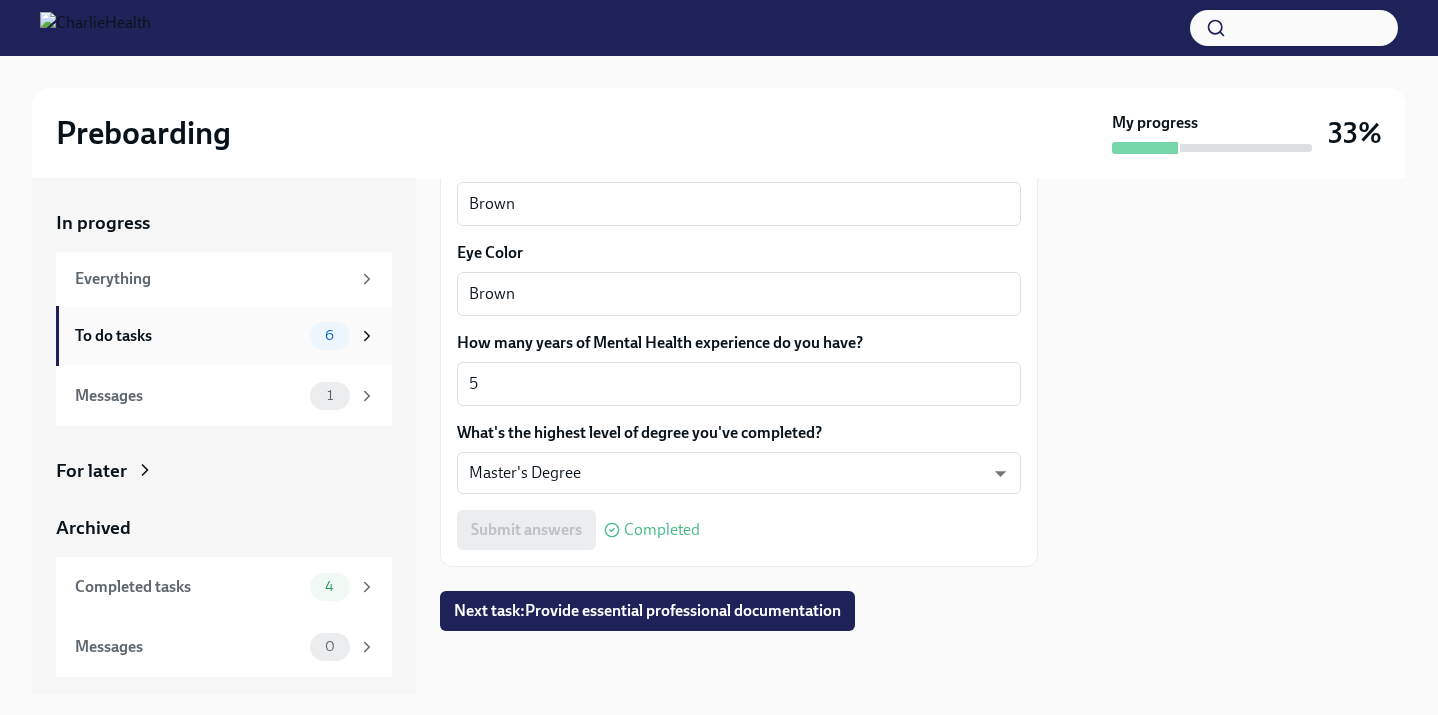 click on "To do tasks 6" at bounding box center (225, 336) 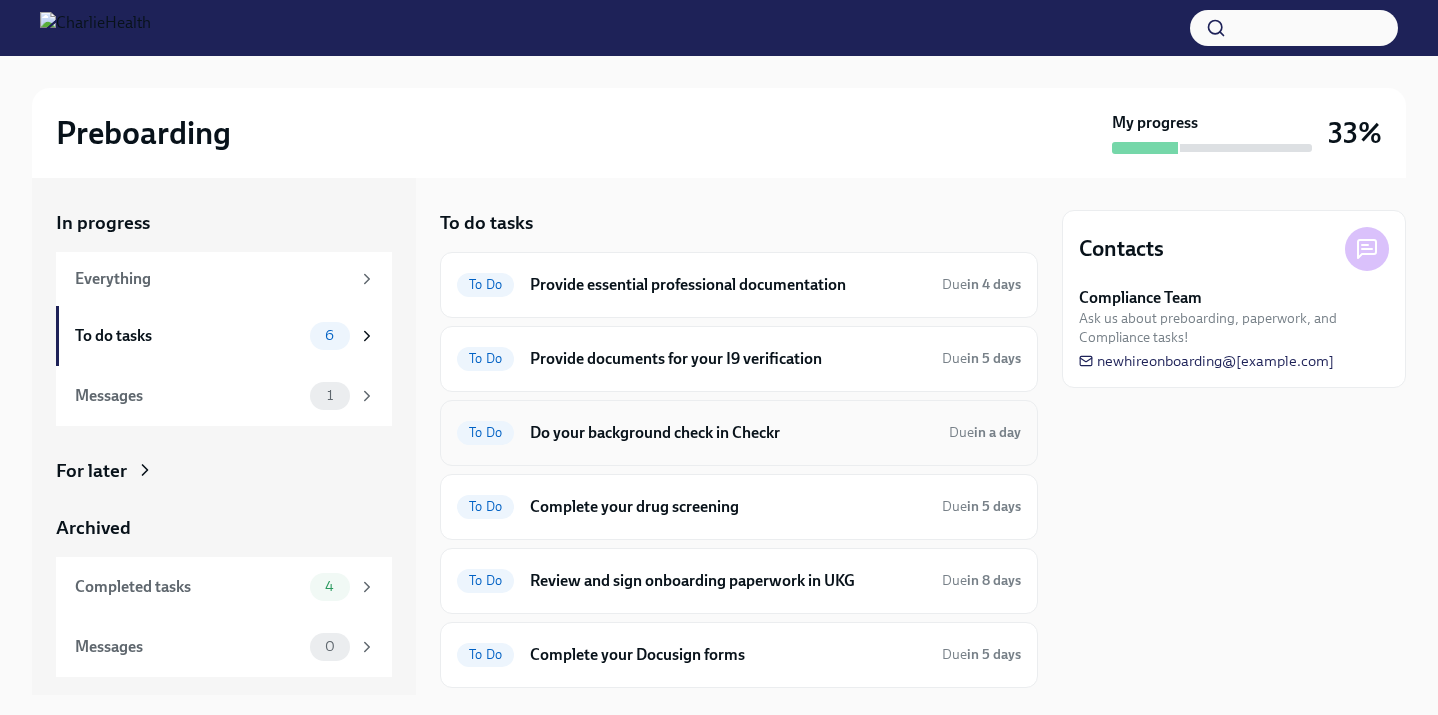 click on "Task "Complete FBI Clearance Screening AFTER Fingerprinting " completed" at bounding box center [739, 433] 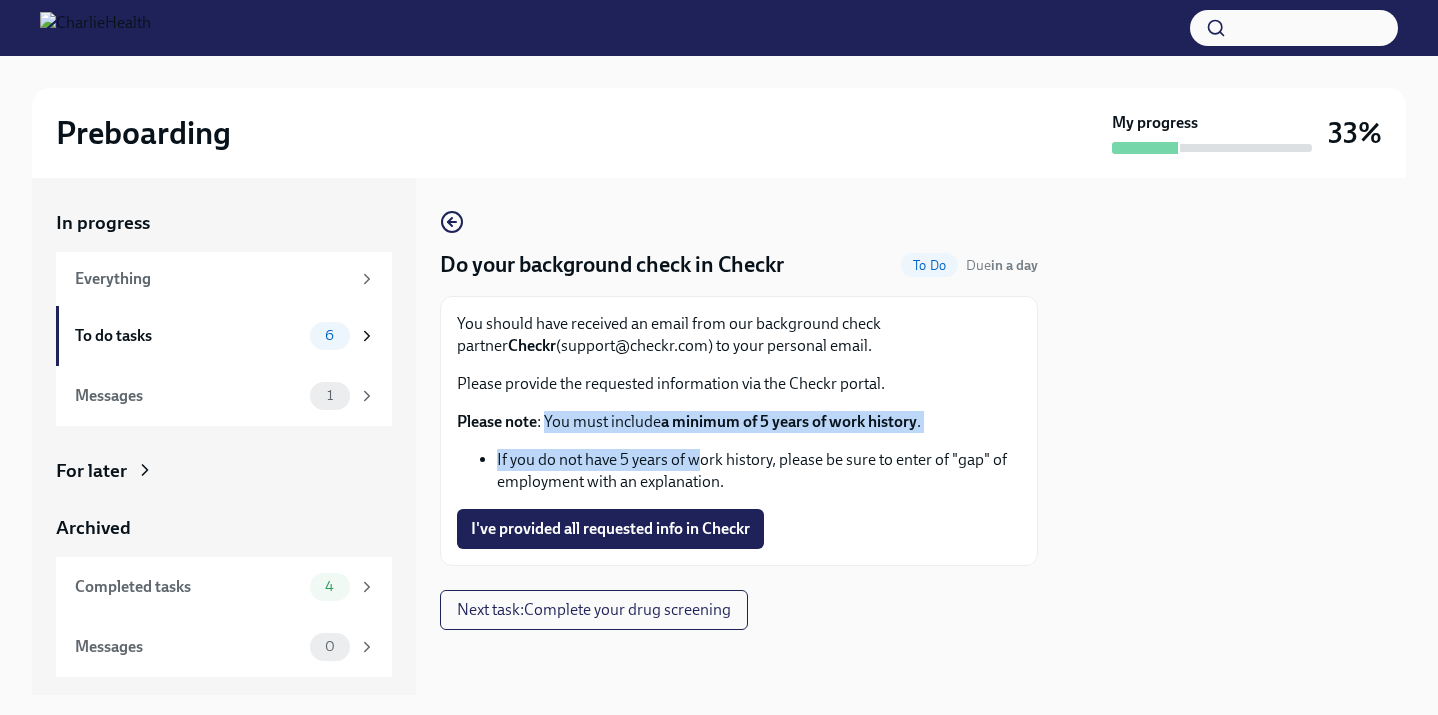 drag, startPoint x: 547, startPoint y: 420, endPoint x: 698, endPoint y: 465, distance: 157.56268 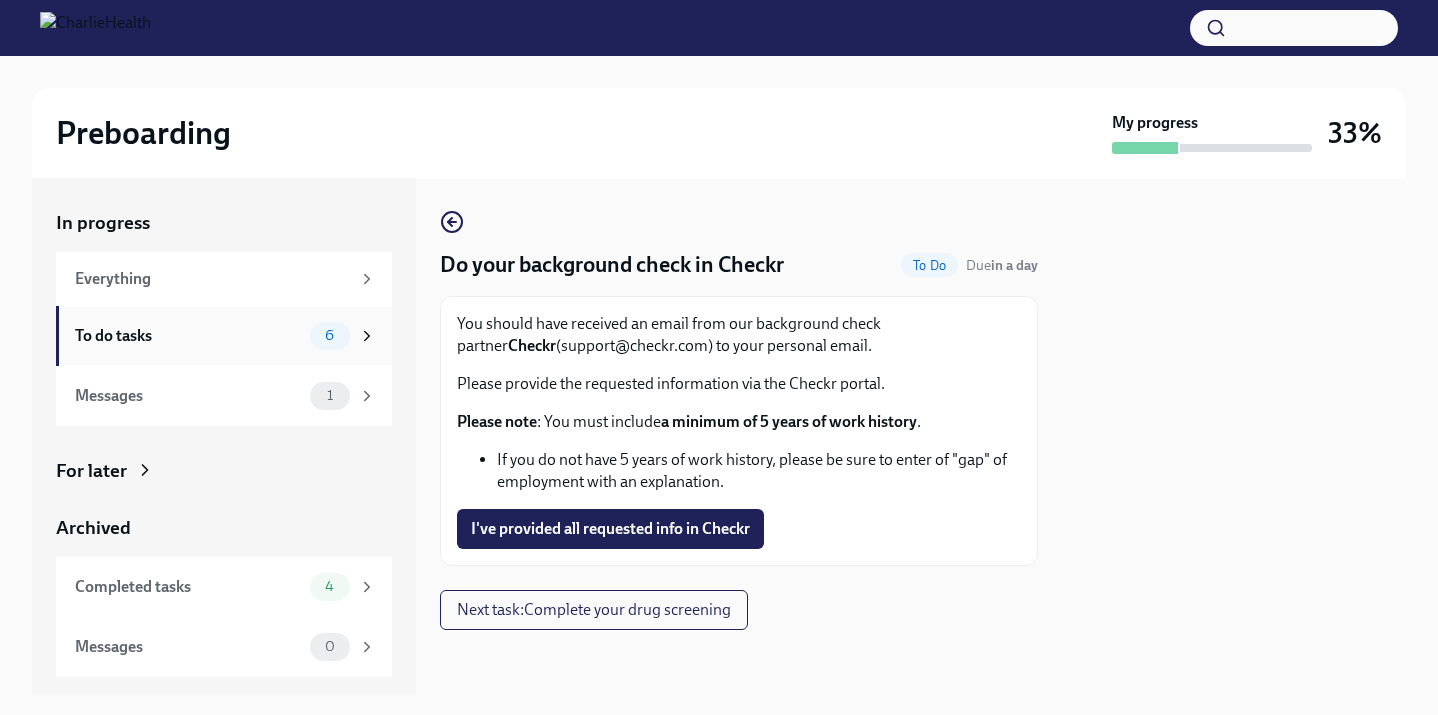click on "To do tasks" at bounding box center (188, 336) 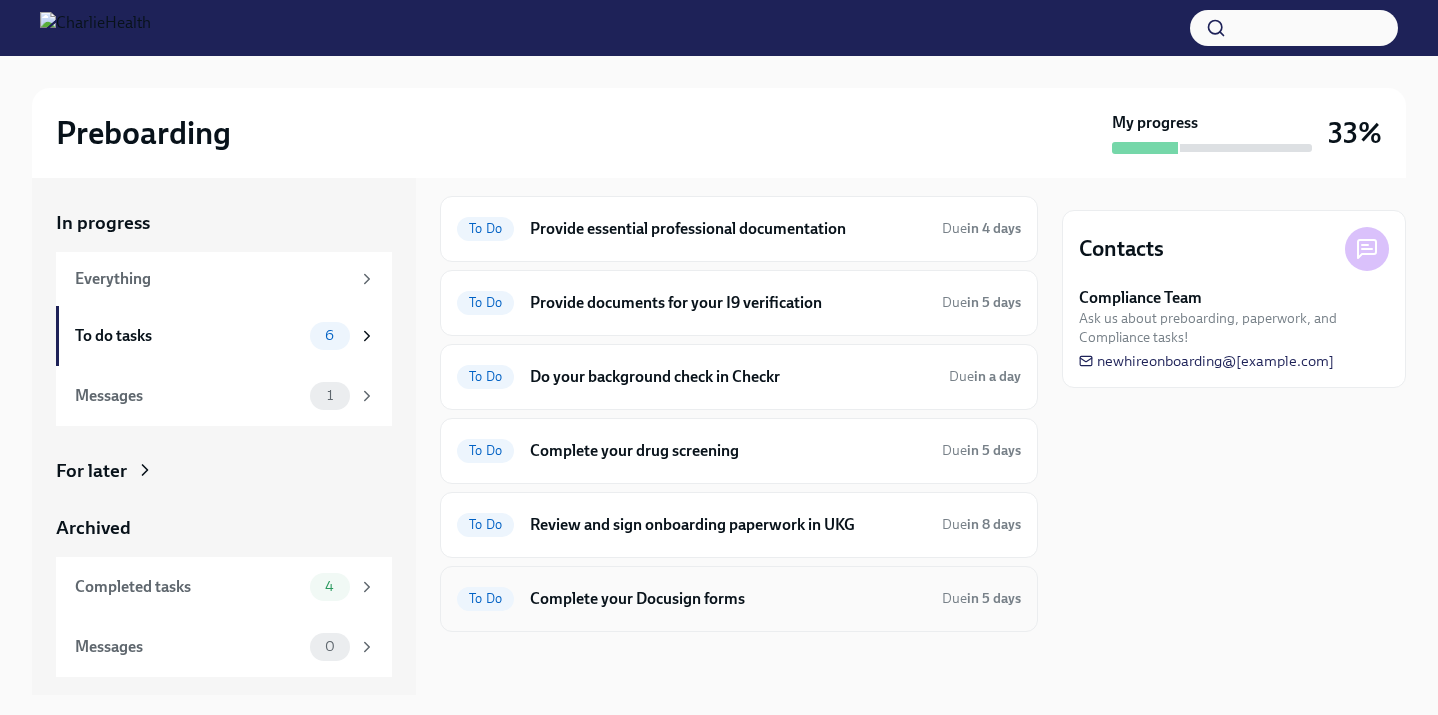 scroll, scrollTop: 0, scrollLeft: 0, axis: both 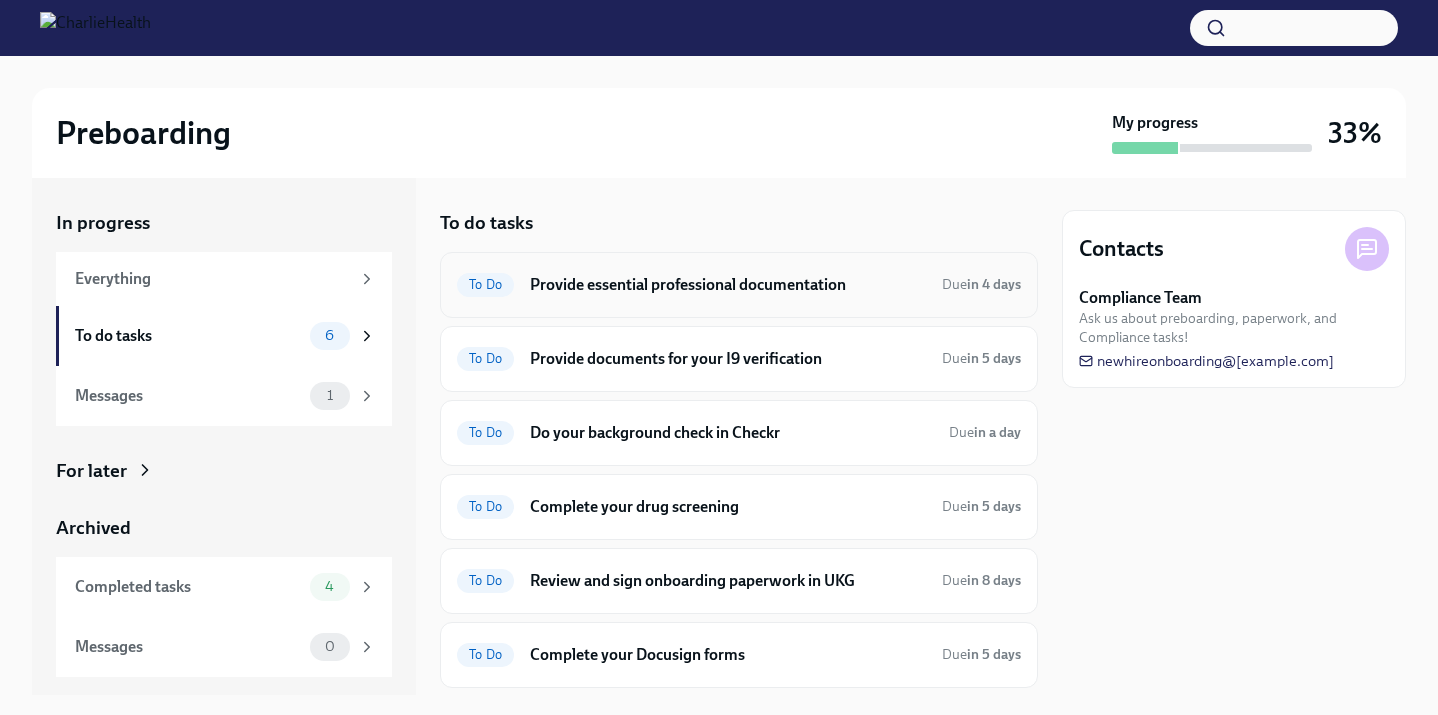 click on "Provide essential professional documentation" at bounding box center (728, 285) 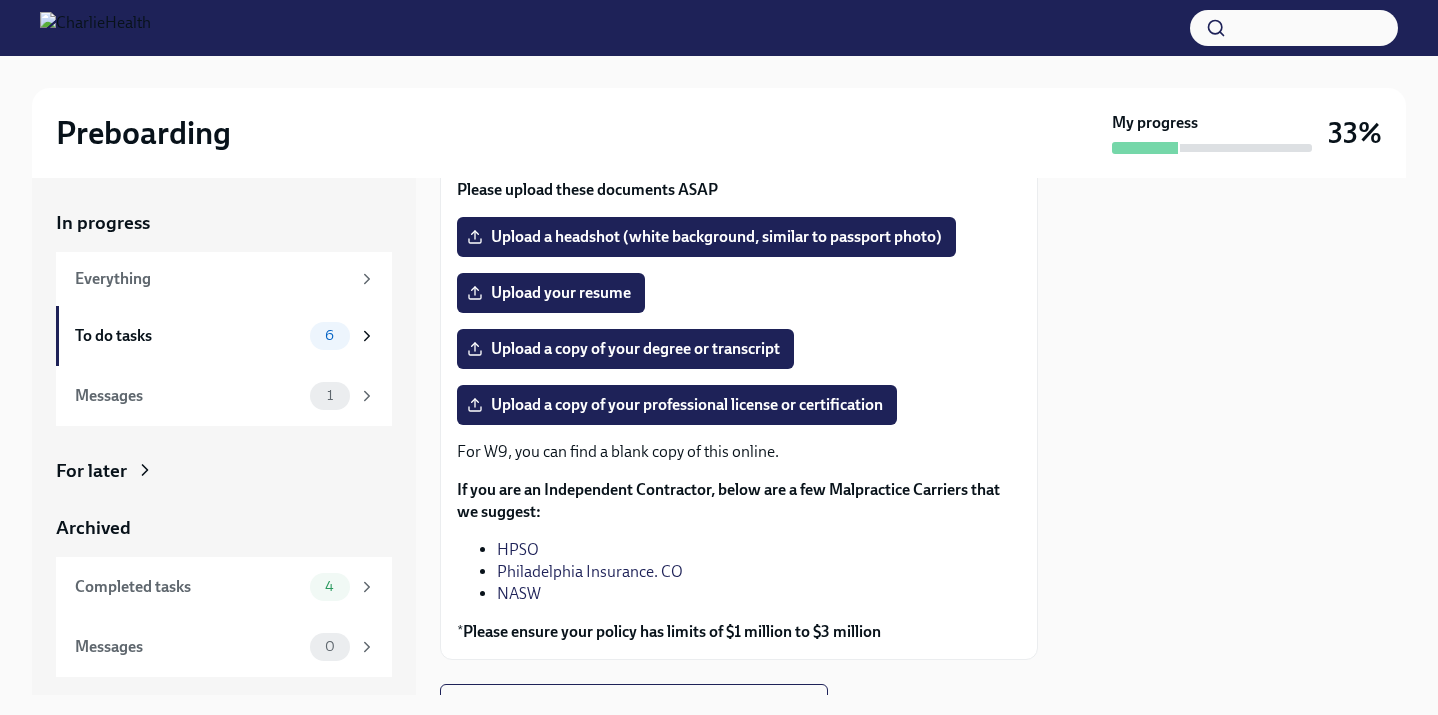 scroll, scrollTop: 189, scrollLeft: 0, axis: vertical 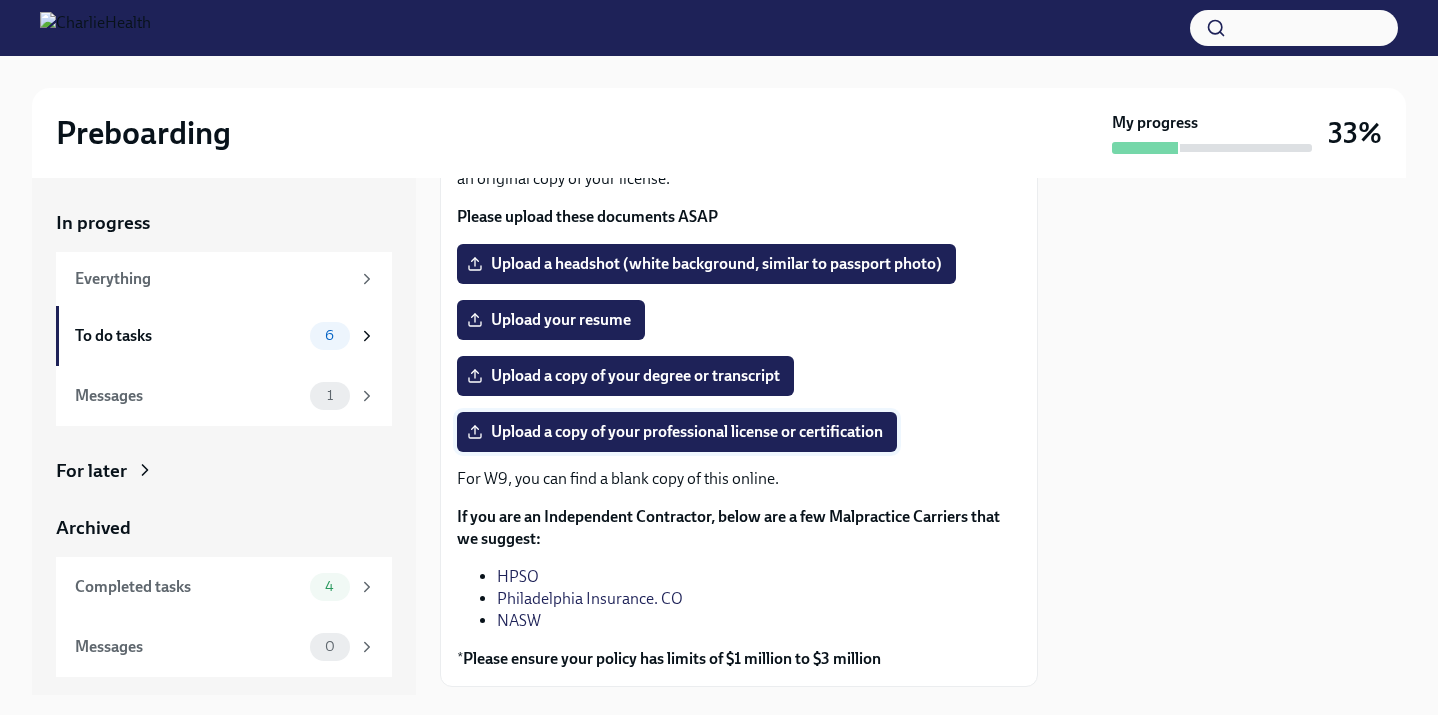 click on "Upload a copy of your professional license or certification" at bounding box center [677, 432] 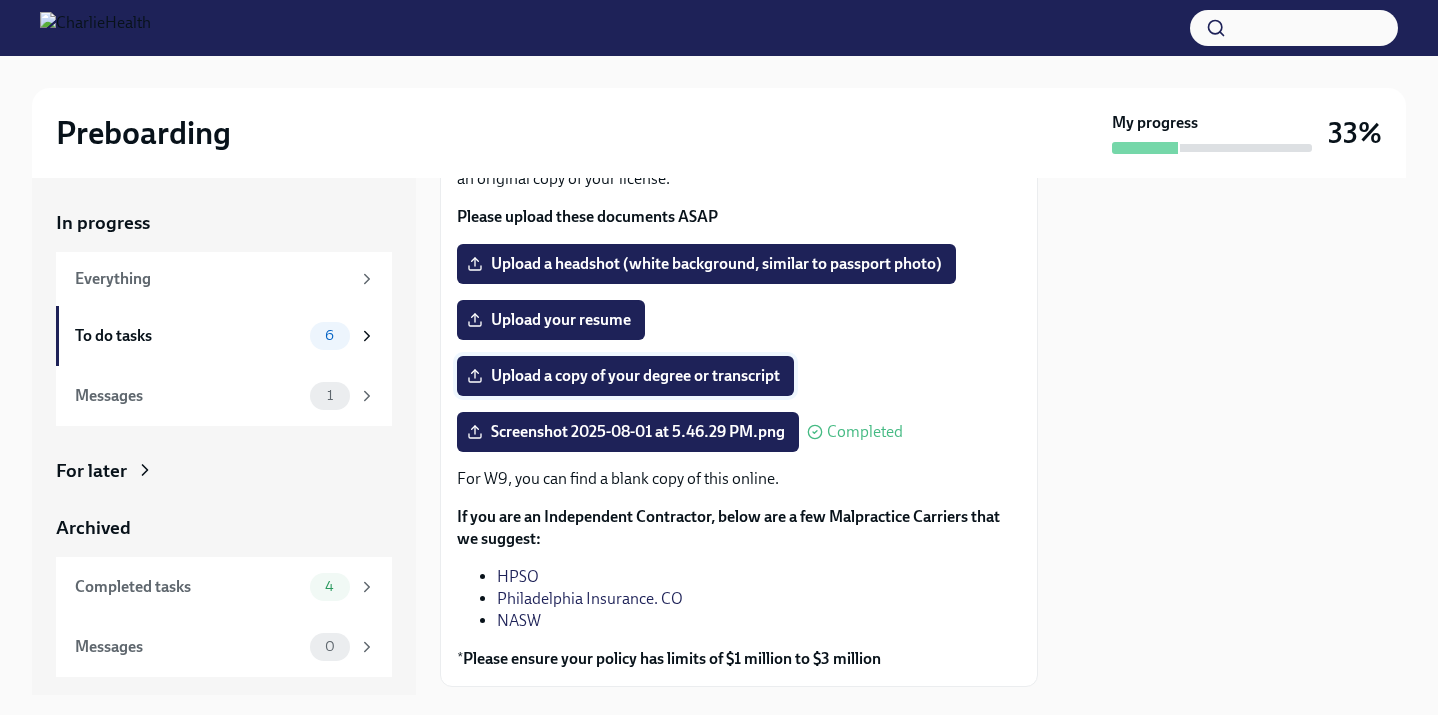 click on "Upload a copy of your degree or transcript" at bounding box center [625, 376] 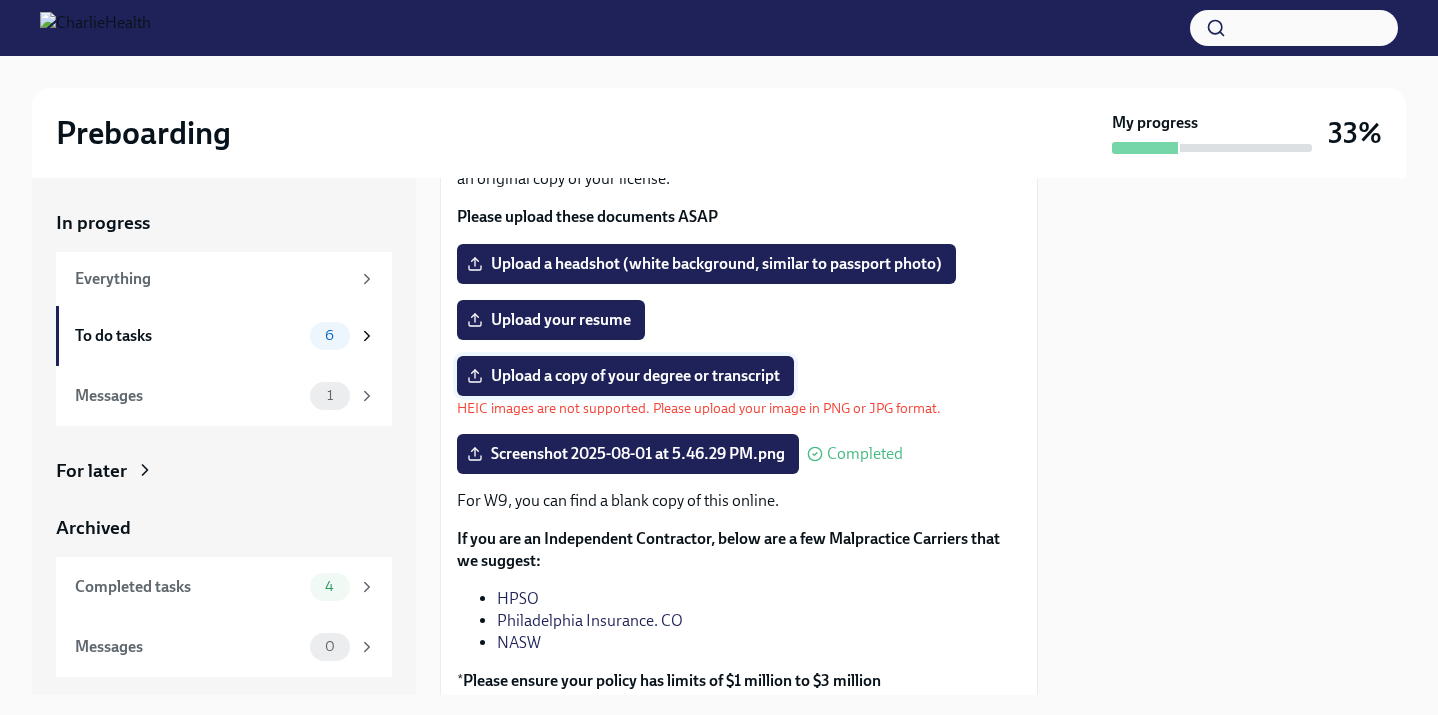 click on "Upload a copy of your degree or transcript" at bounding box center (625, 376) 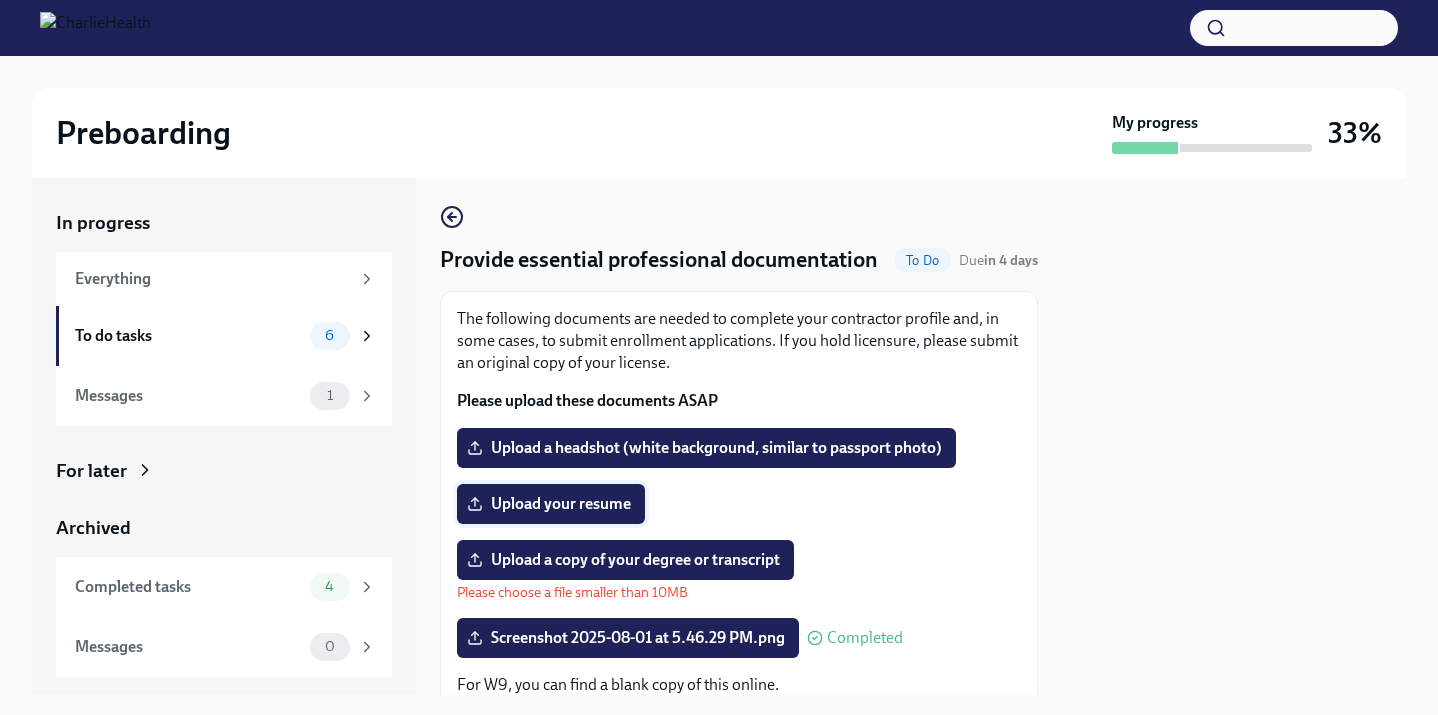 scroll, scrollTop: 72, scrollLeft: 0, axis: vertical 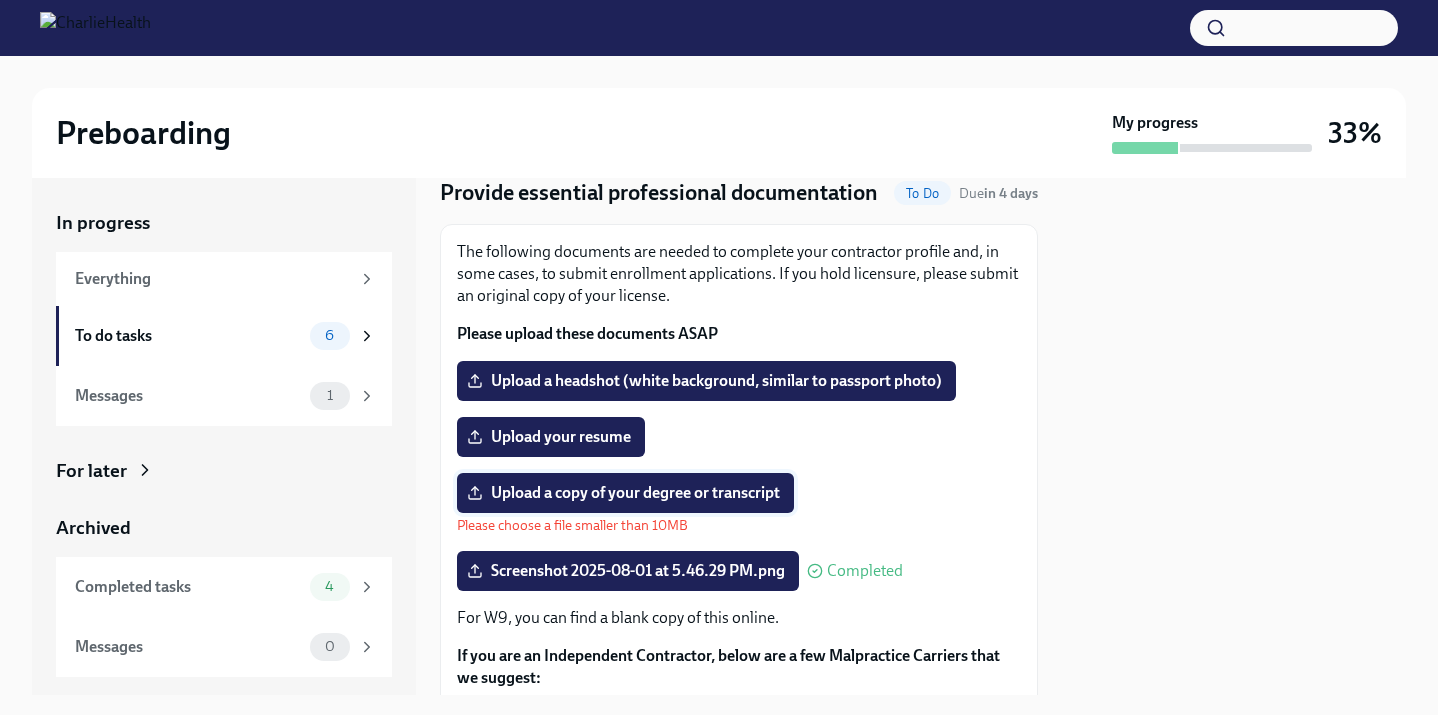 click on "Upload a copy of your degree or transcript" at bounding box center [625, 493] 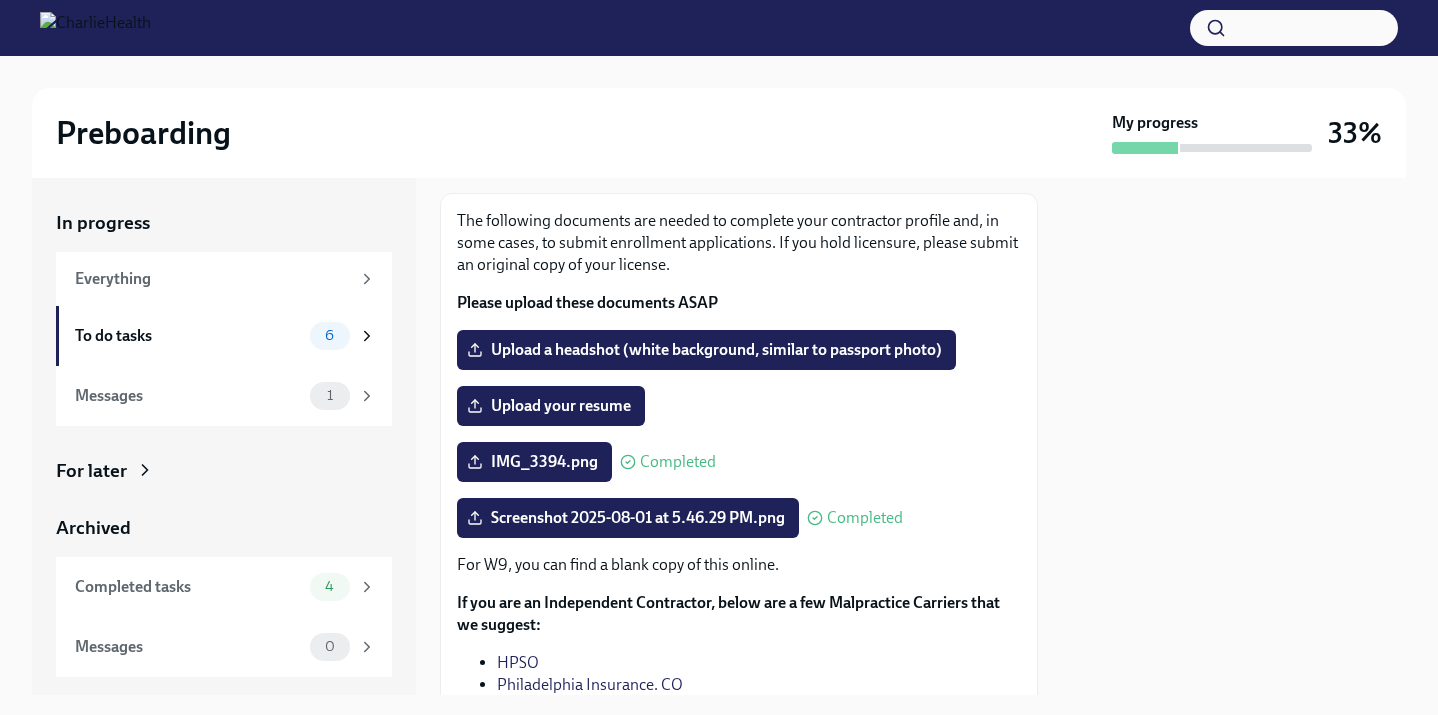 scroll, scrollTop: 110, scrollLeft: 0, axis: vertical 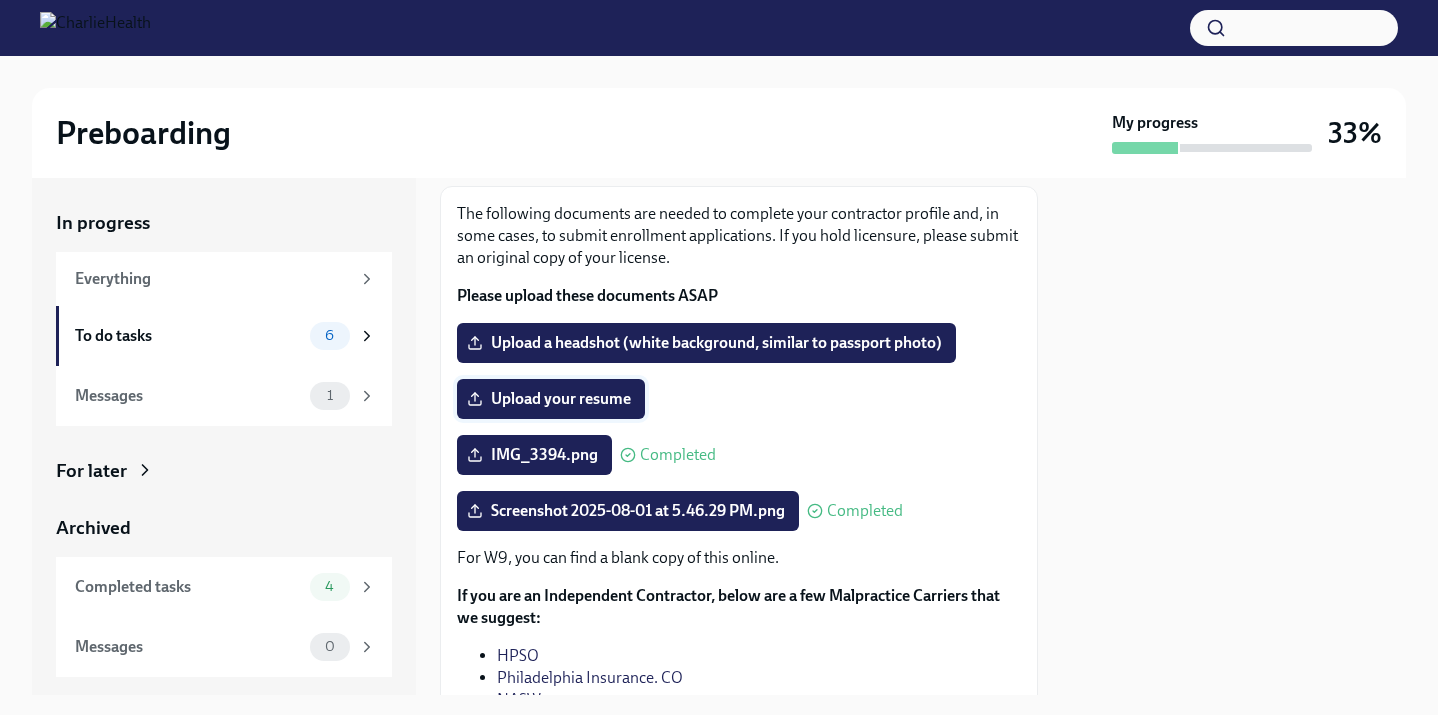 click on "Upload your resume" at bounding box center [551, 399] 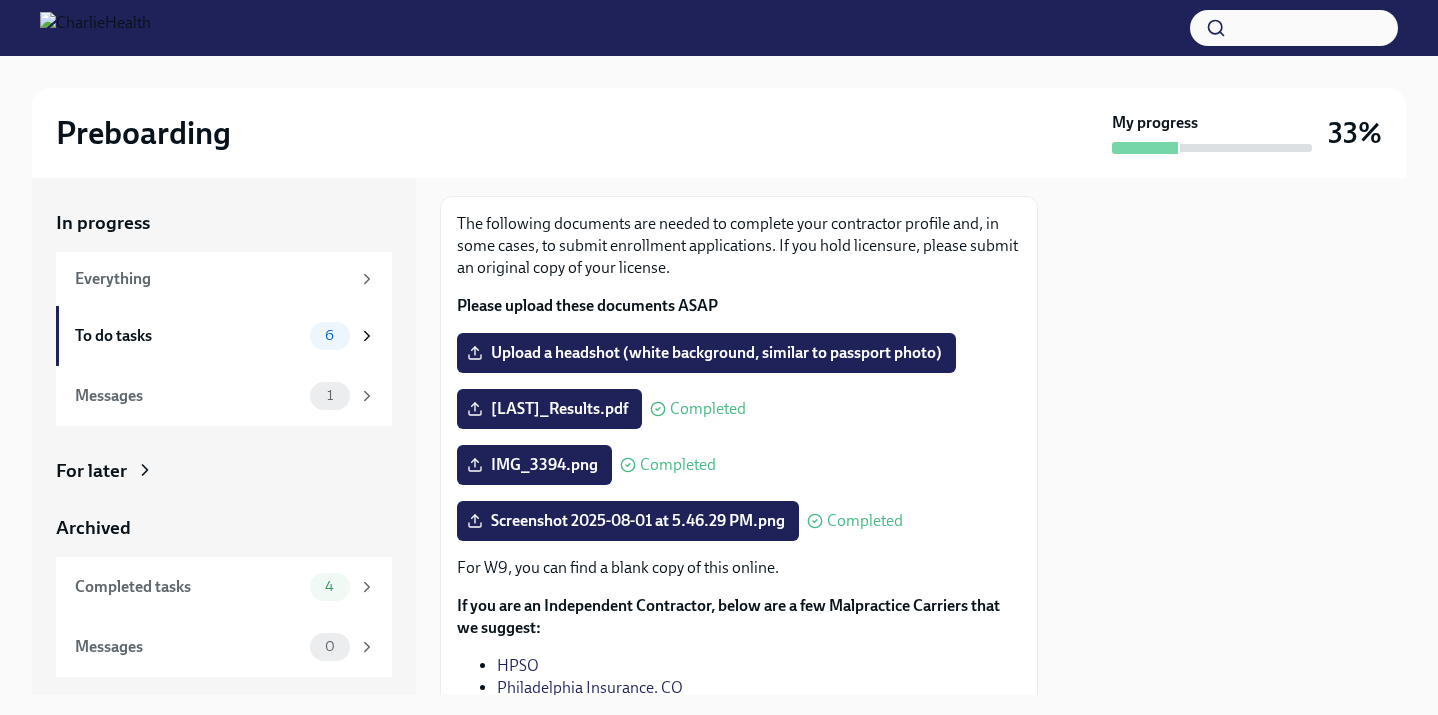 scroll, scrollTop: 0, scrollLeft: 0, axis: both 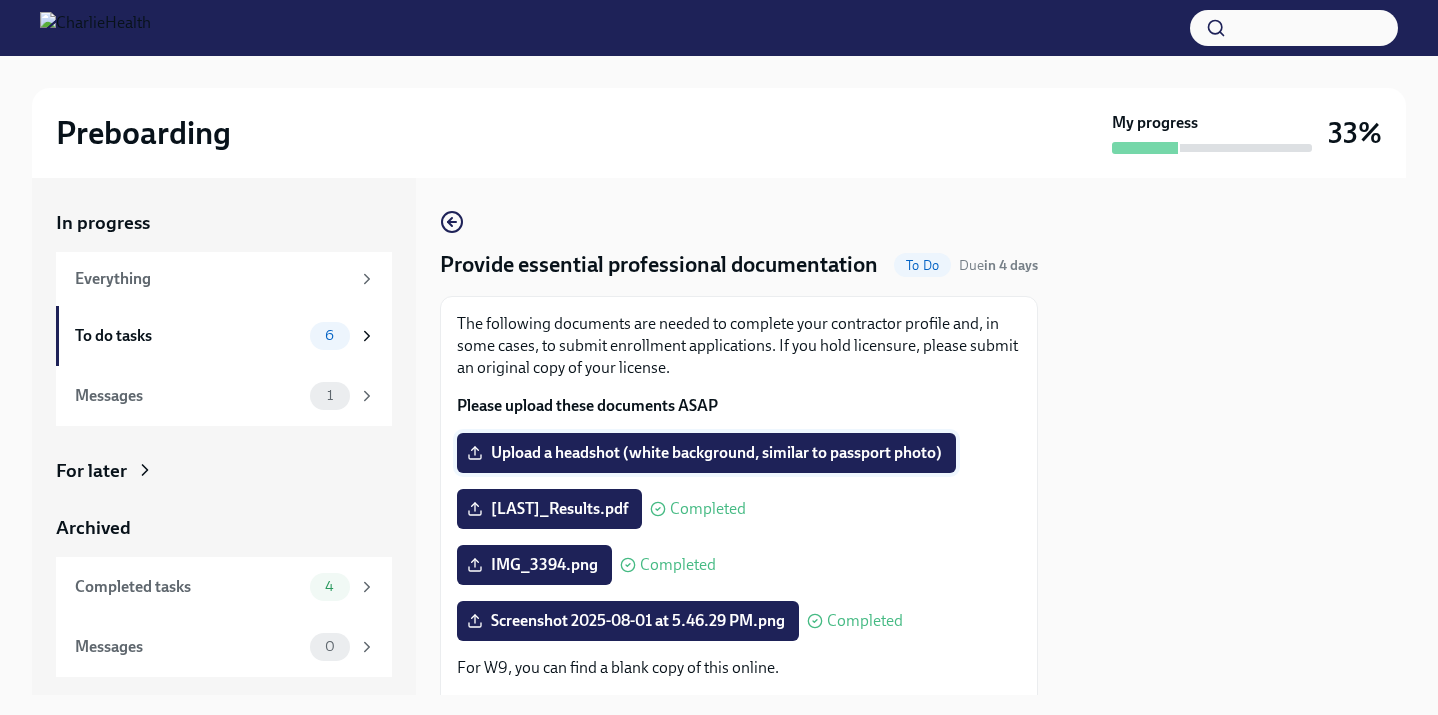 click on "Upload a headshot (white background, similar to passport photo)" at bounding box center [706, 453] 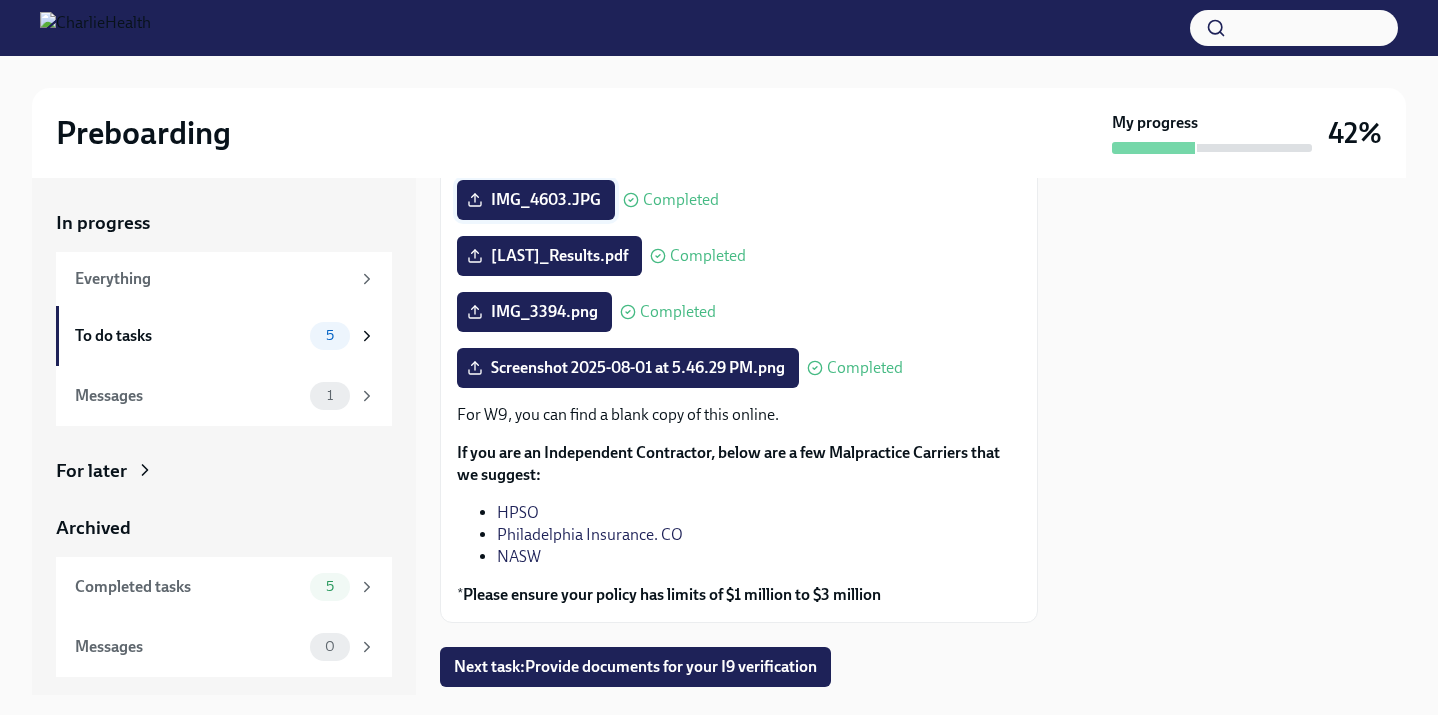 scroll, scrollTop: 309, scrollLeft: 0, axis: vertical 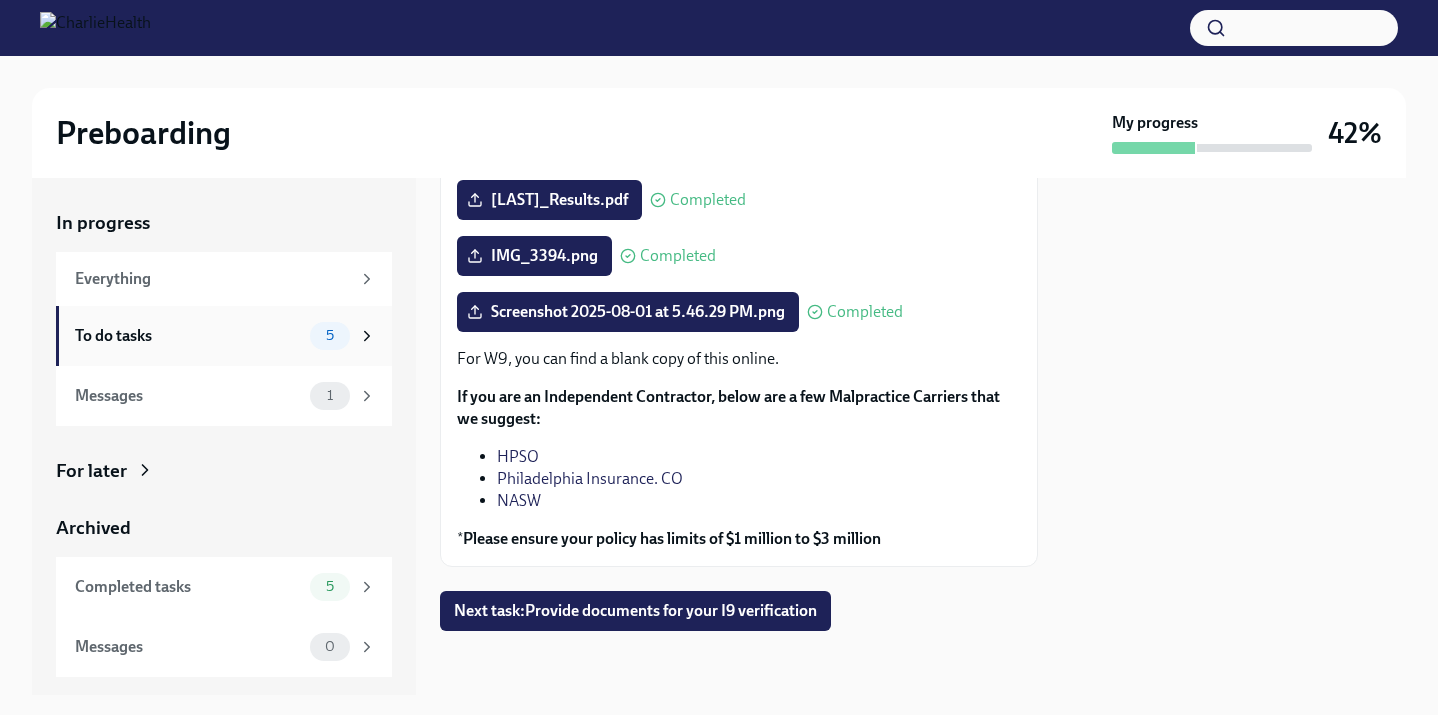 click on "To do tasks" at bounding box center [188, 336] 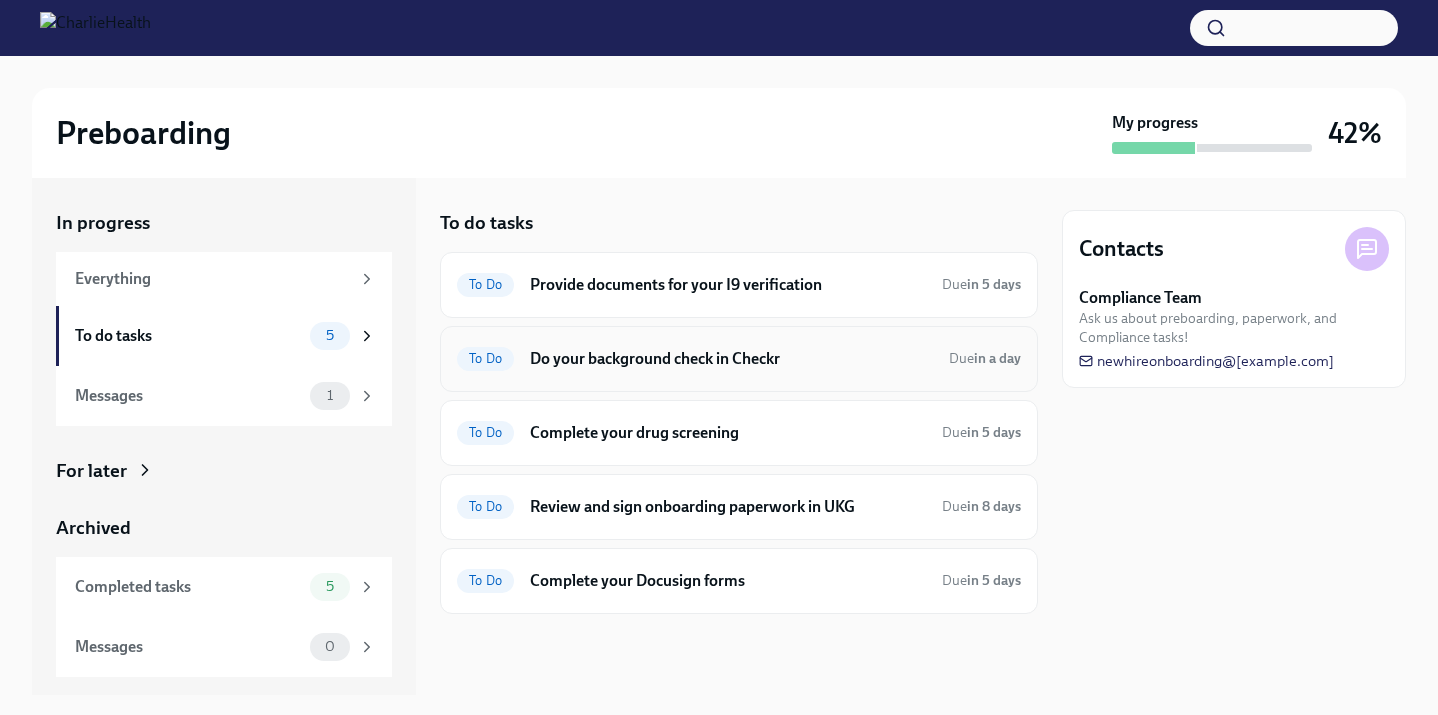 click on "Do your background check in Checkr" at bounding box center [731, 359] 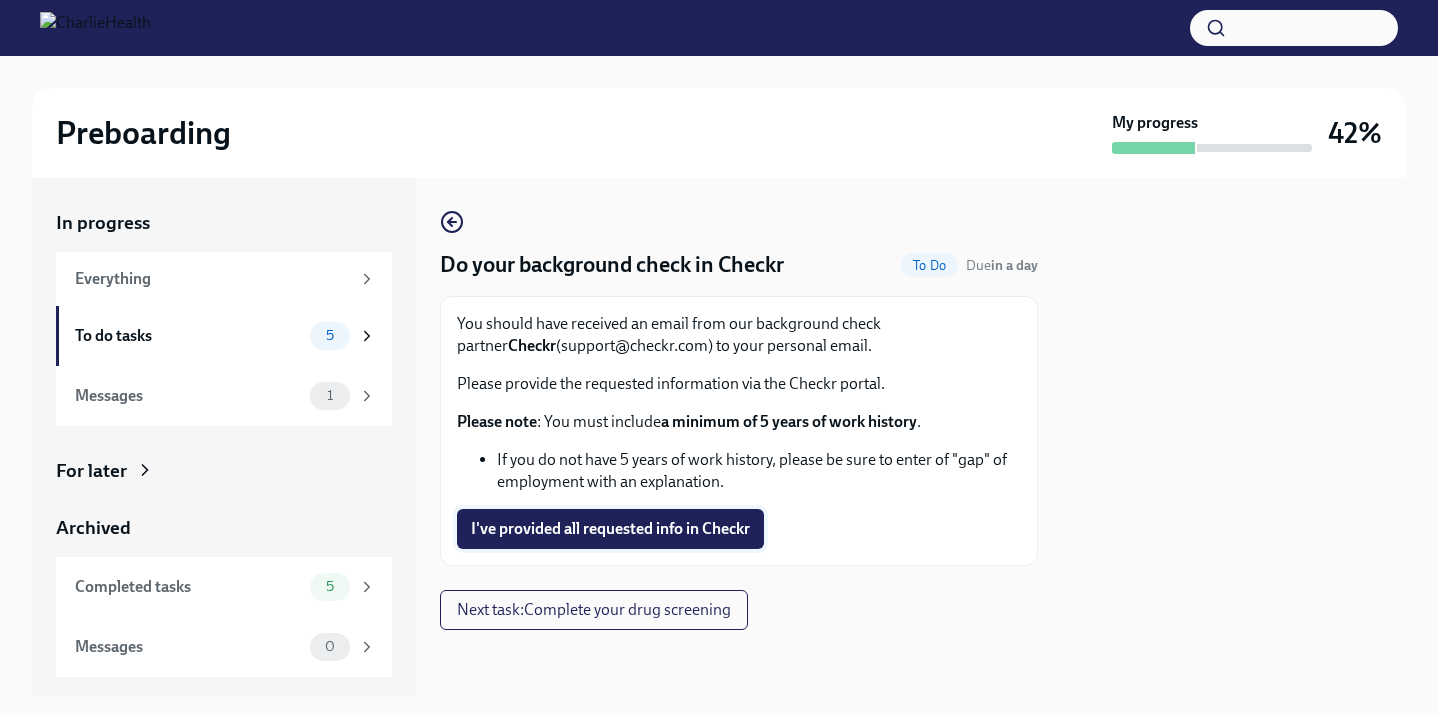click on "I've provided all requested info in Checkr" at bounding box center (610, 529) 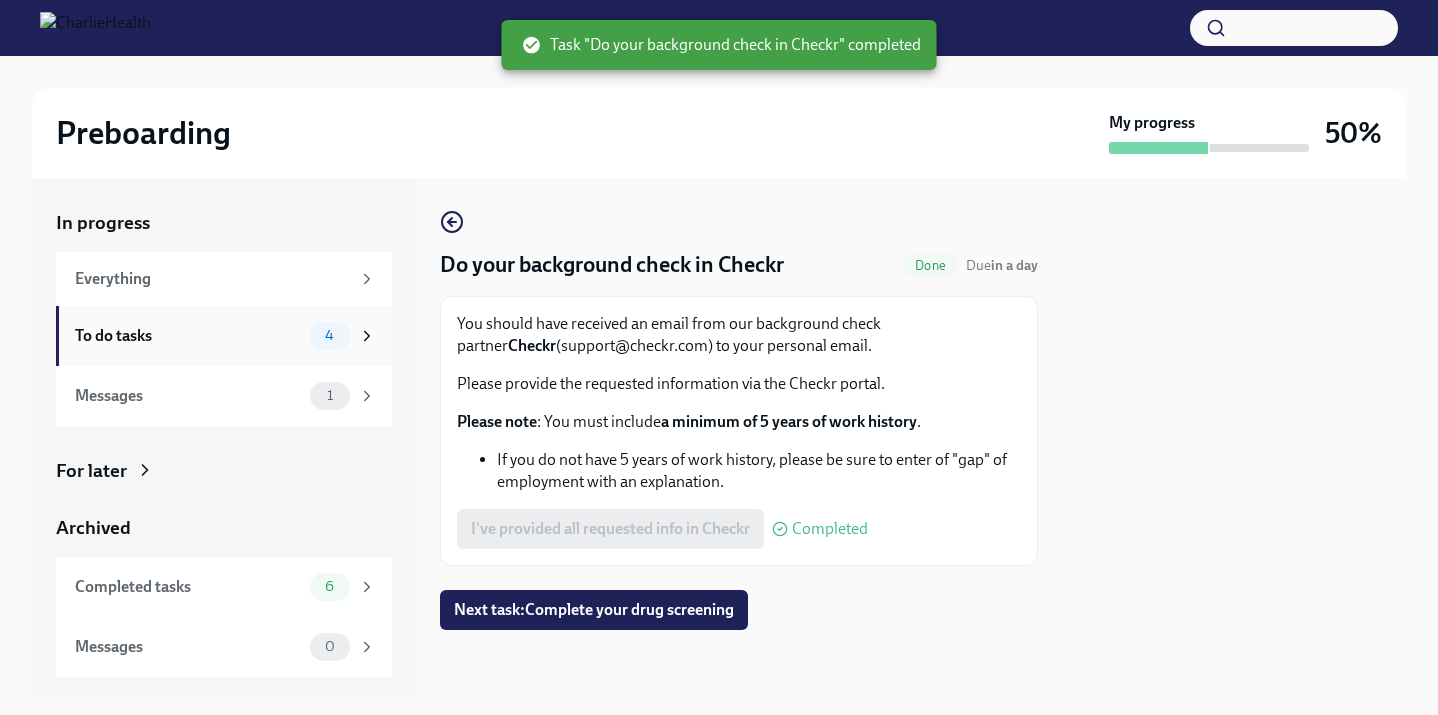 click on "To do tasks" at bounding box center (188, 336) 